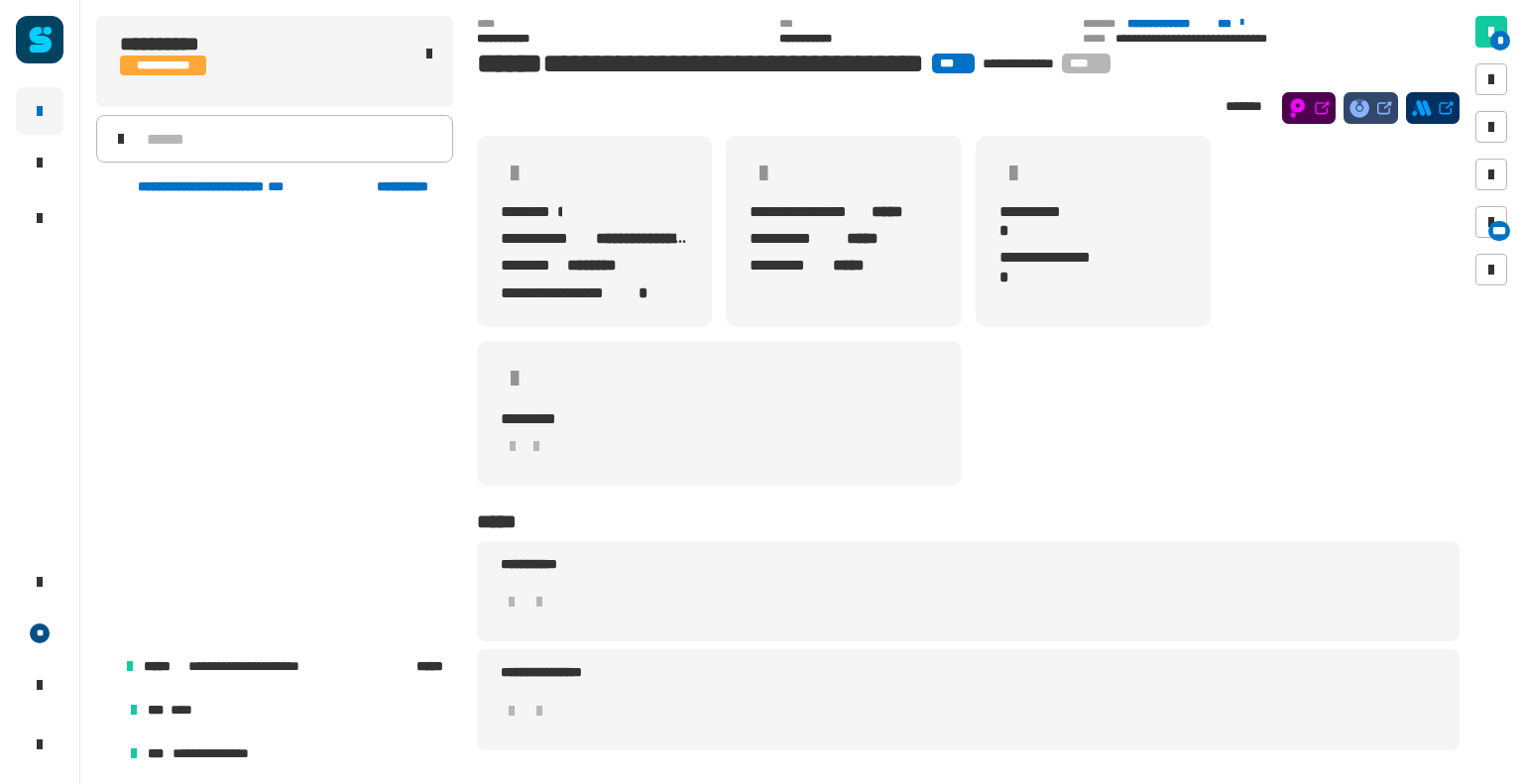 scroll, scrollTop: 0, scrollLeft: 0, axis: both 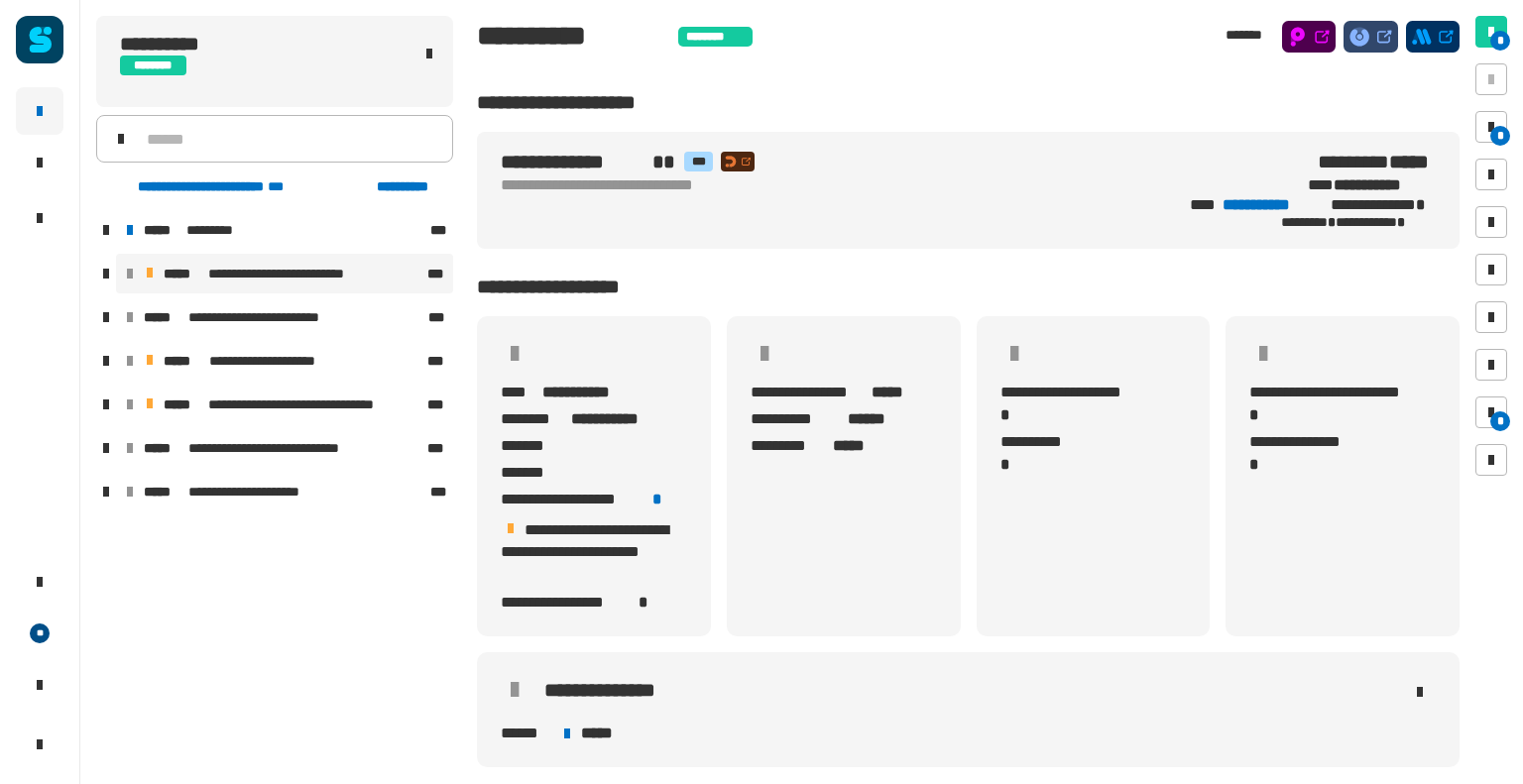 click on "**********" at bounding box center [287, 274] 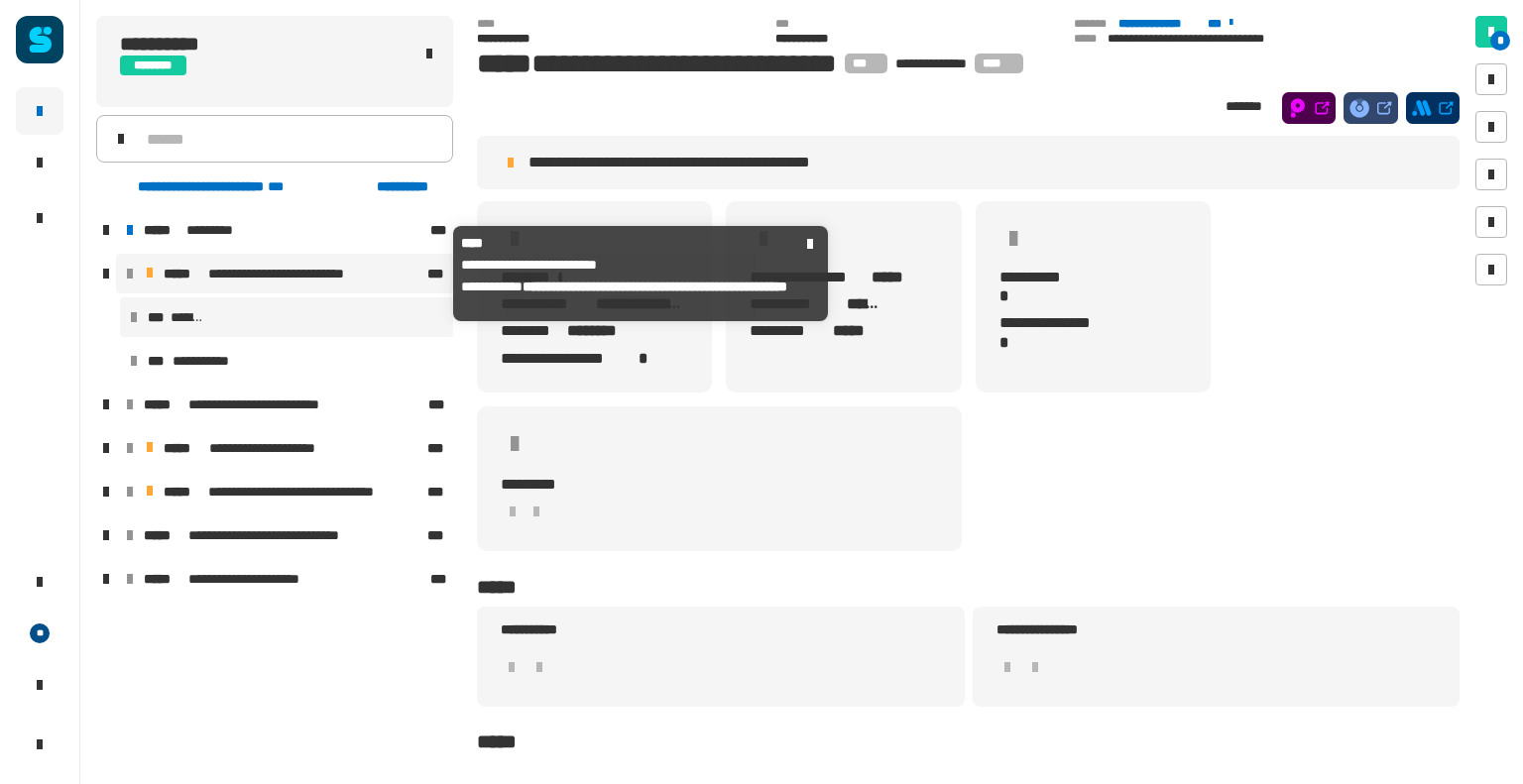 click on "*** *******" at bounding box center [287, 317] 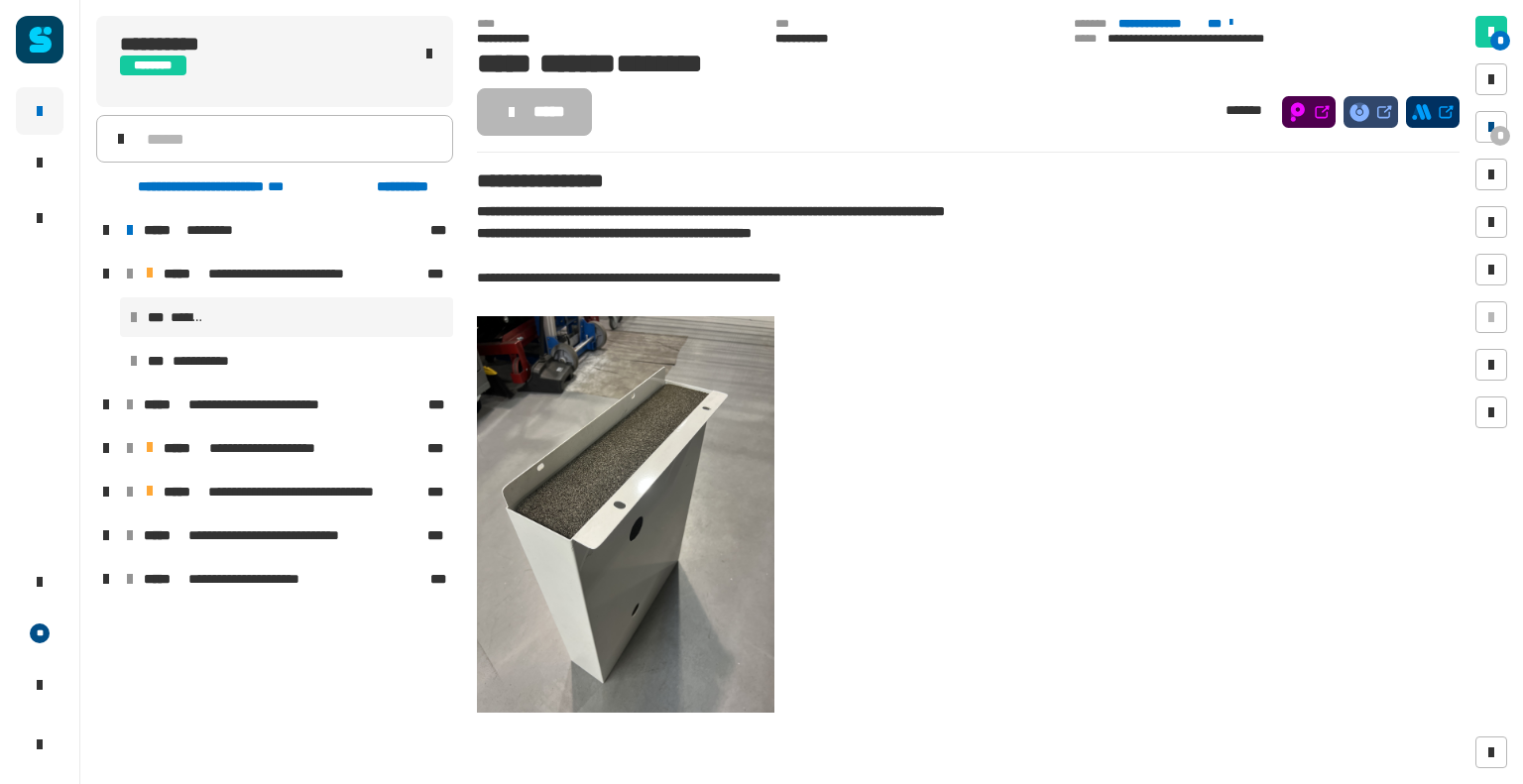 click at bounding box center [1491, 127] 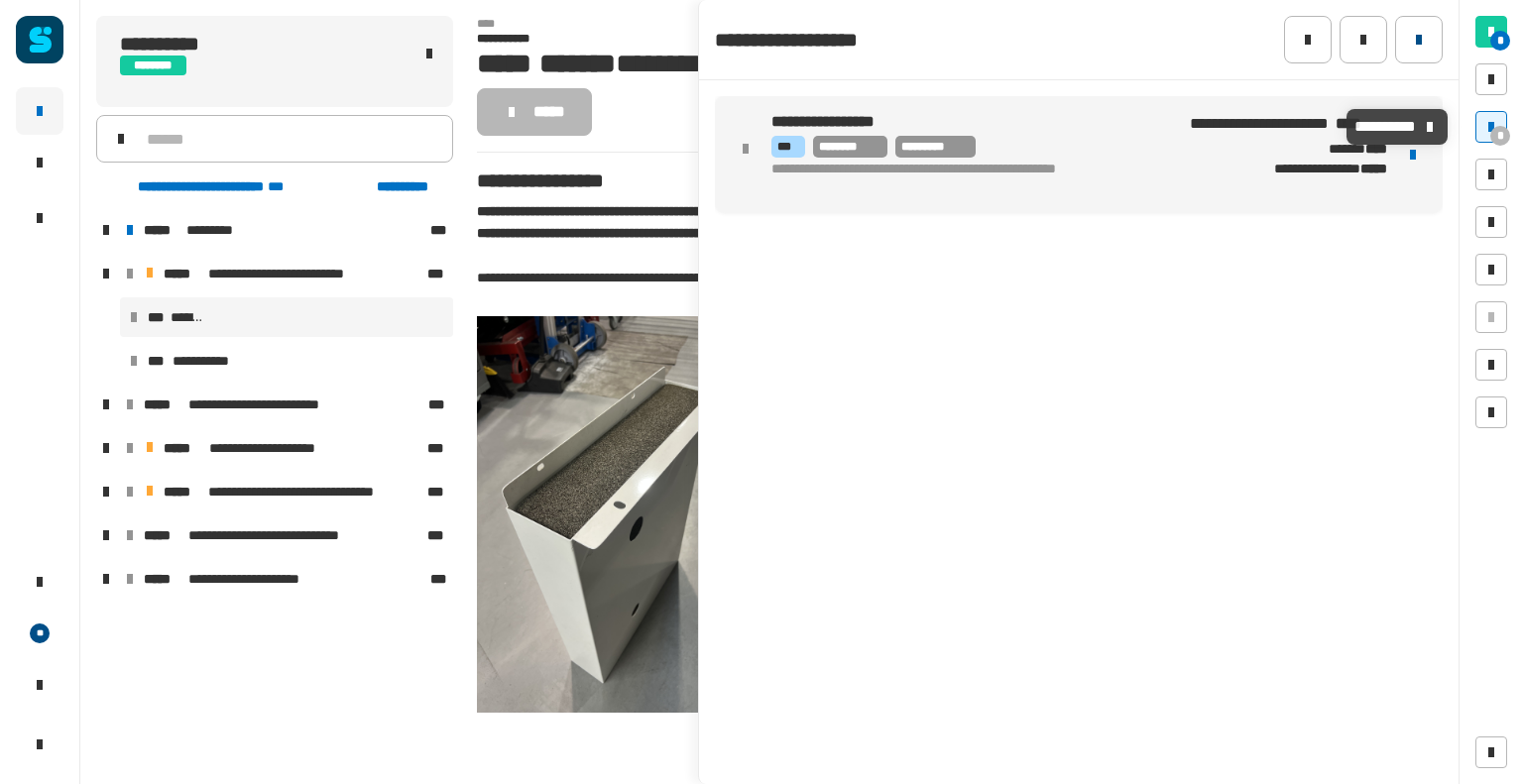 click 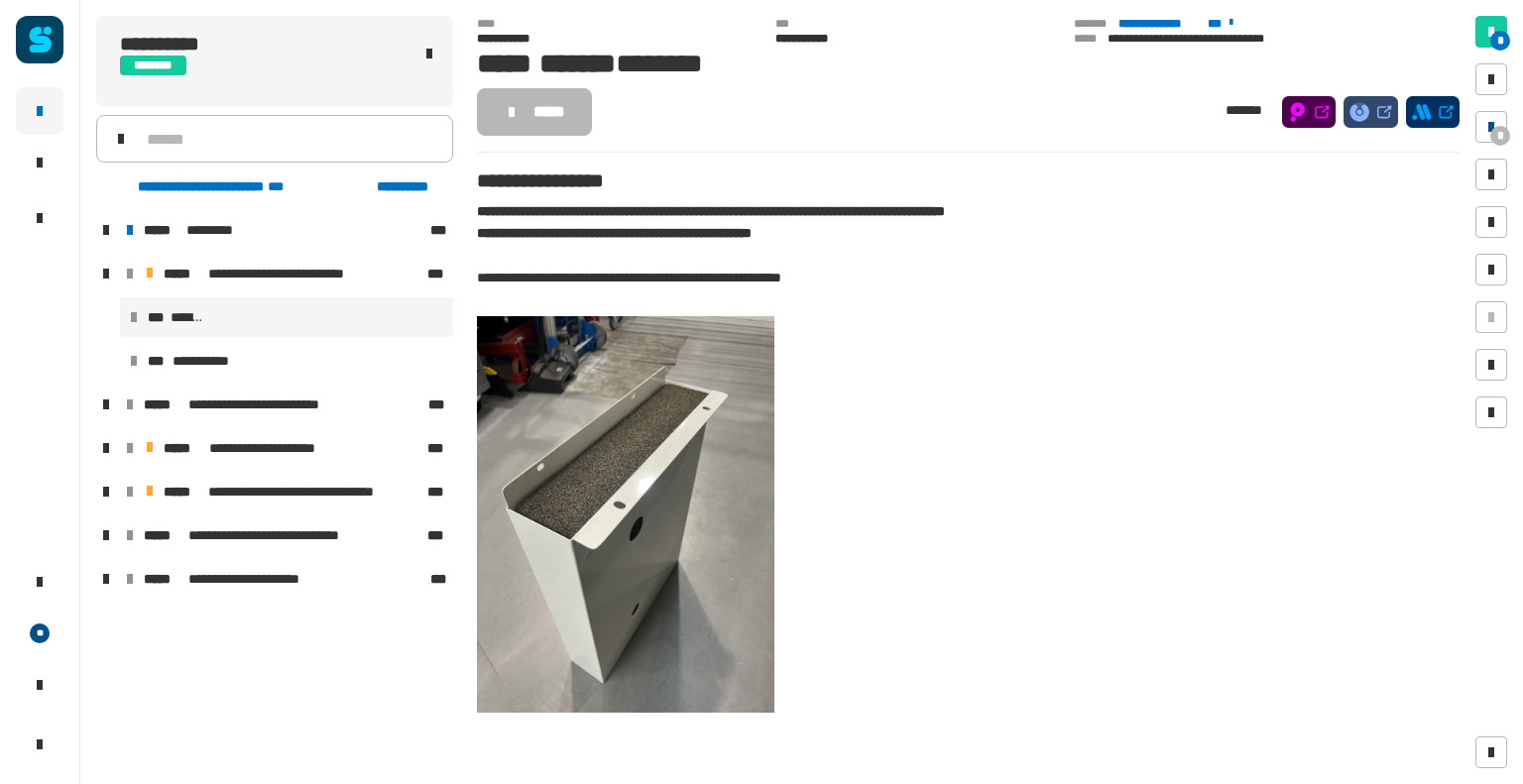 click at bounding box center [1491, 127] 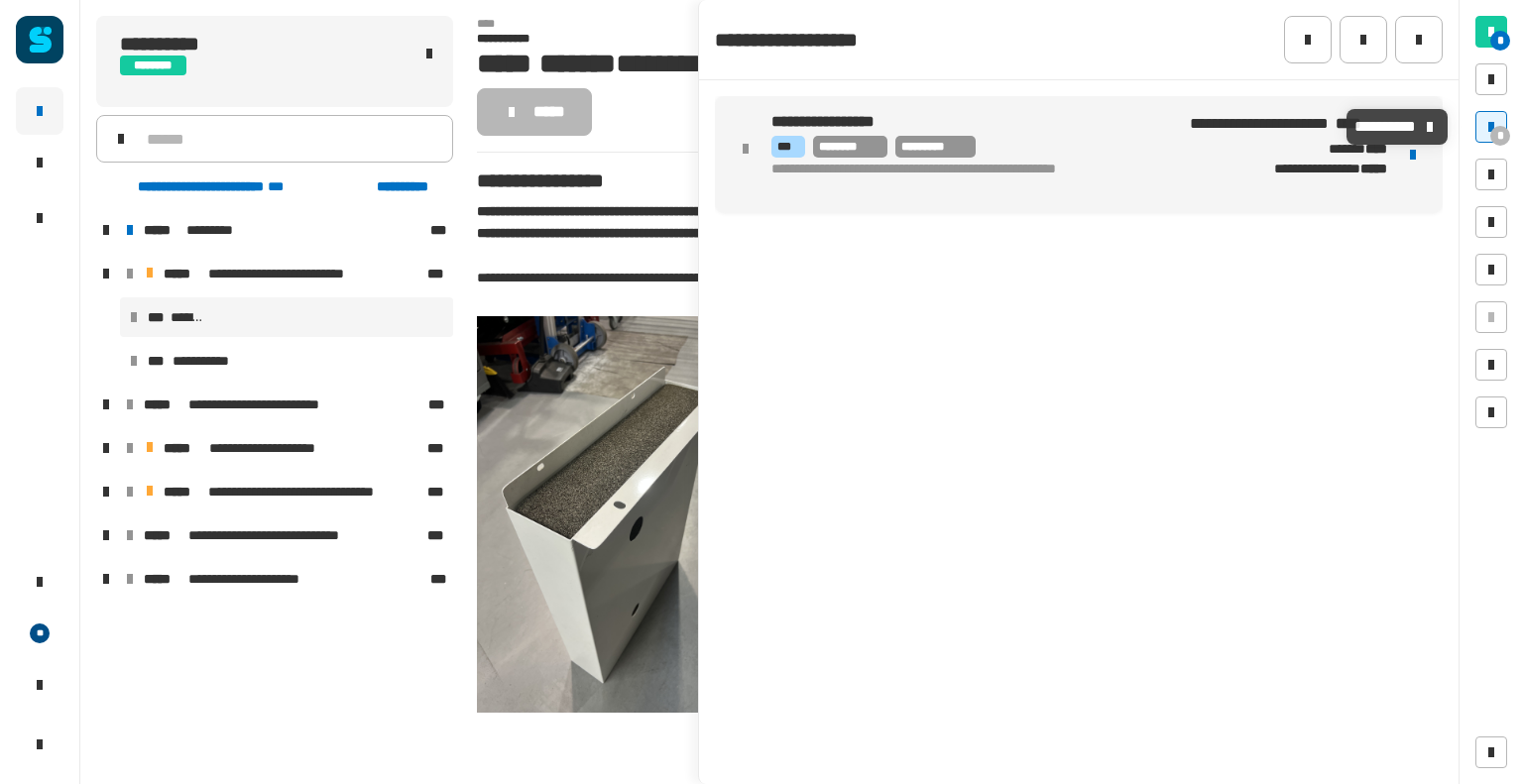 click on "**********" at bounding box center (973, 178) 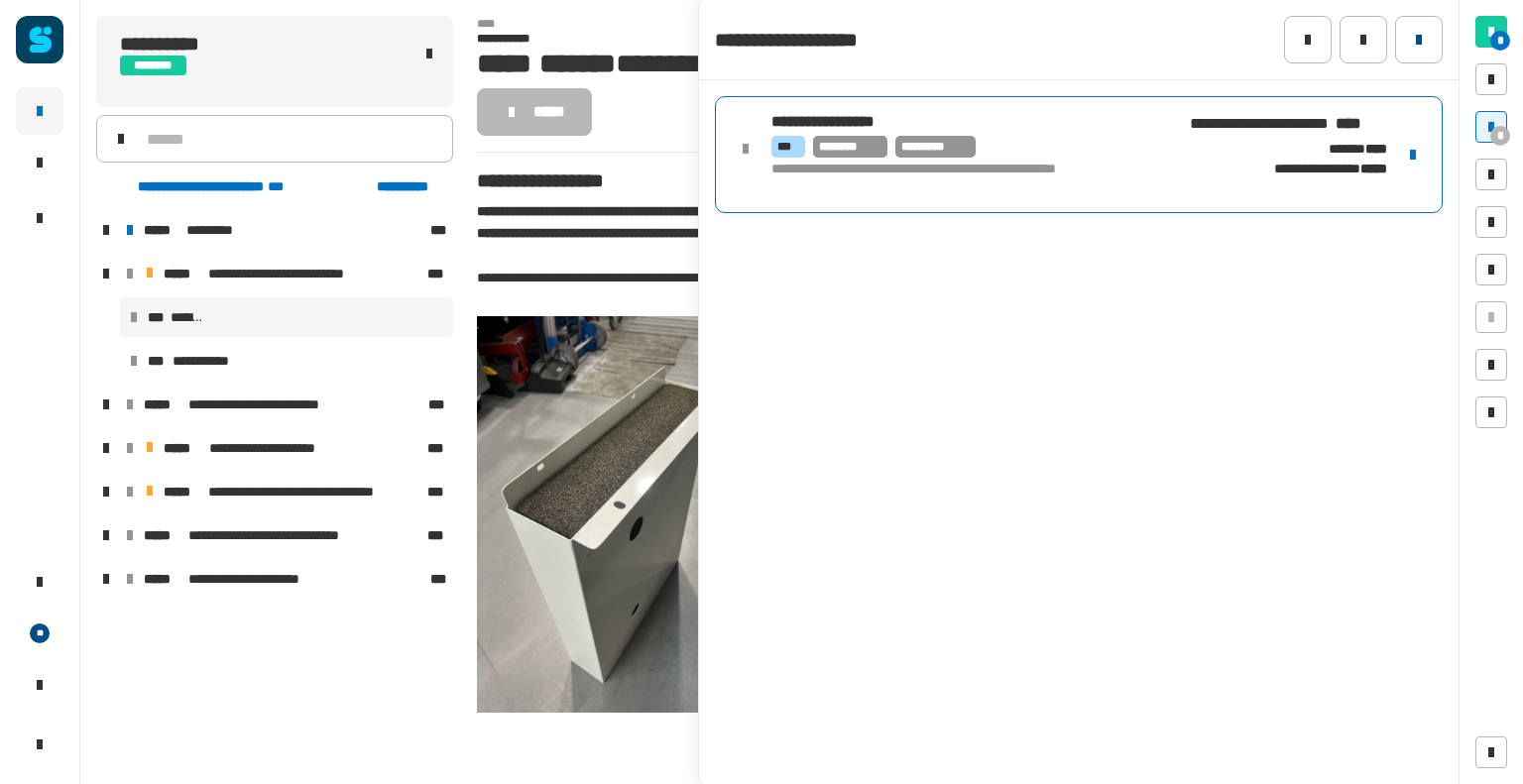 click 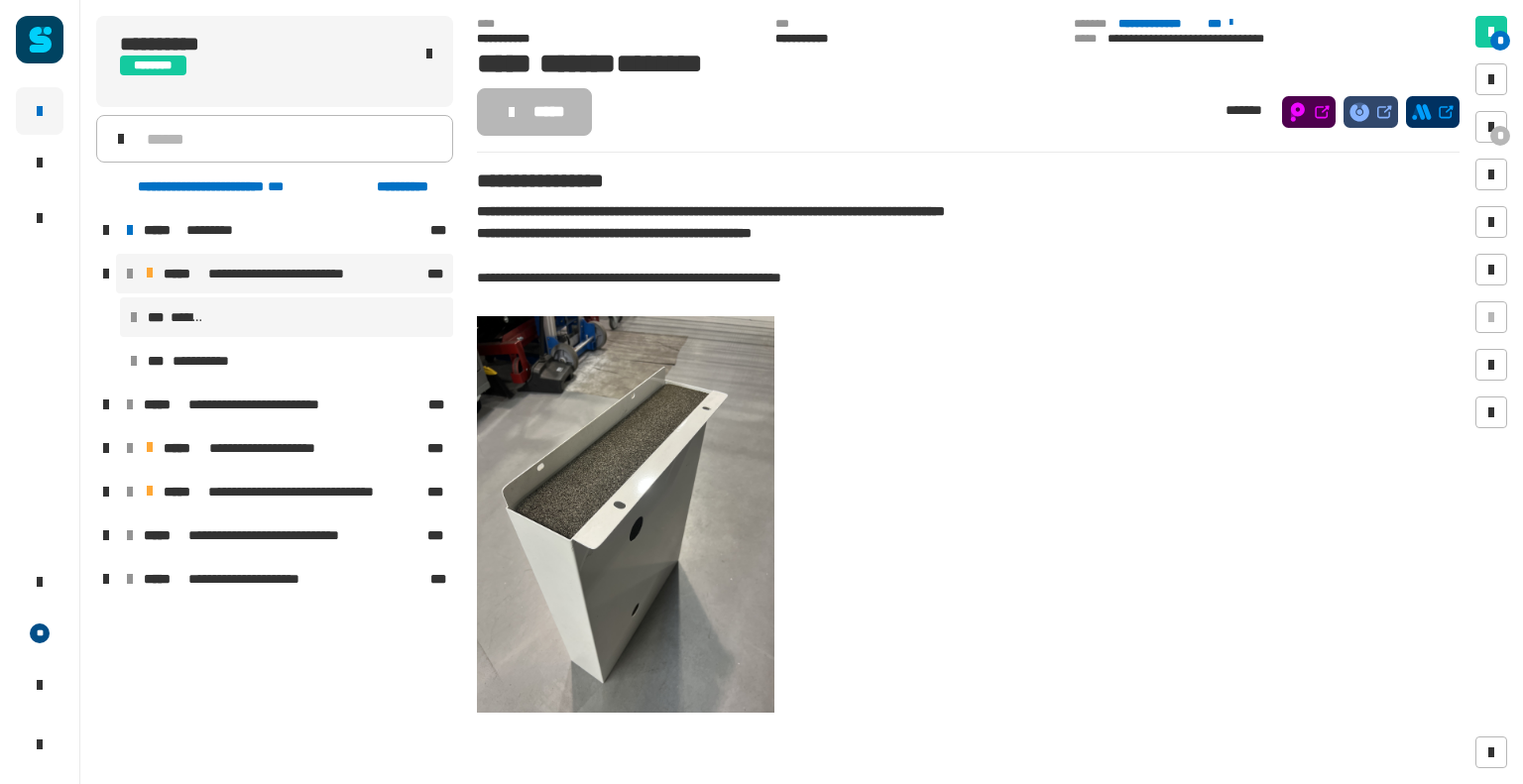 click on "**********" at bounding box center [285, 274] 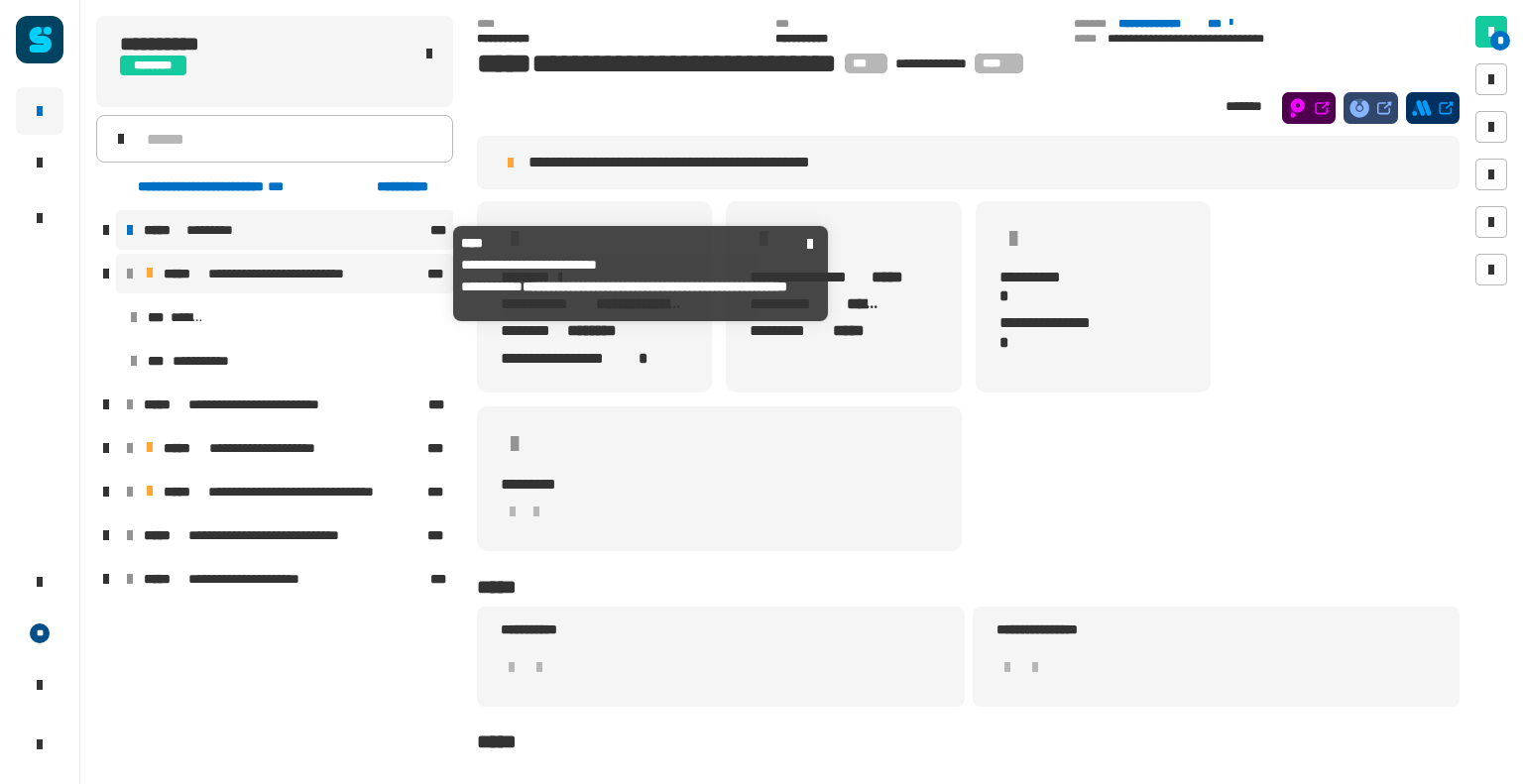 click on "*********" at bounding box center [211, 230] 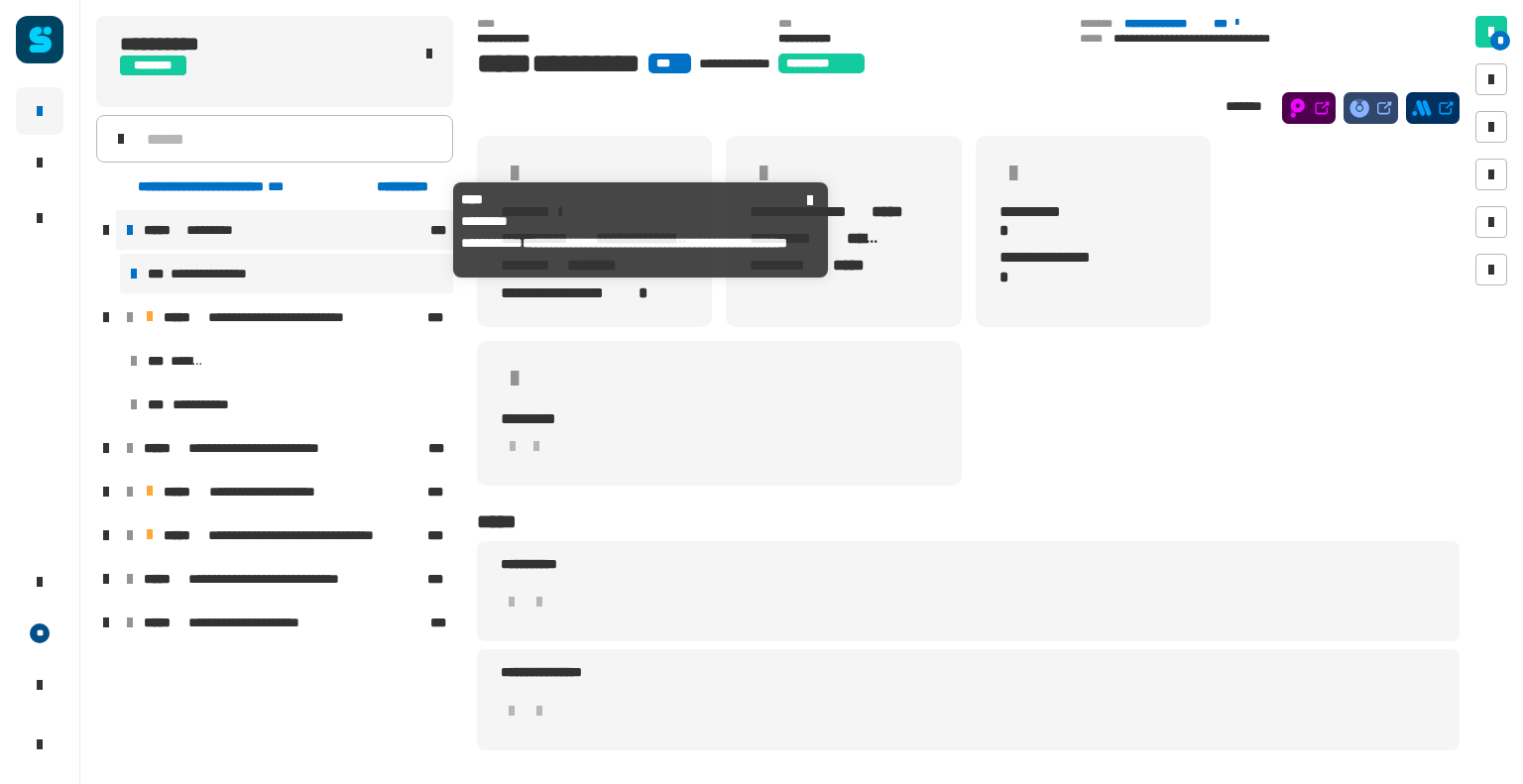 click on "**********" at bounding box center [287, 274] 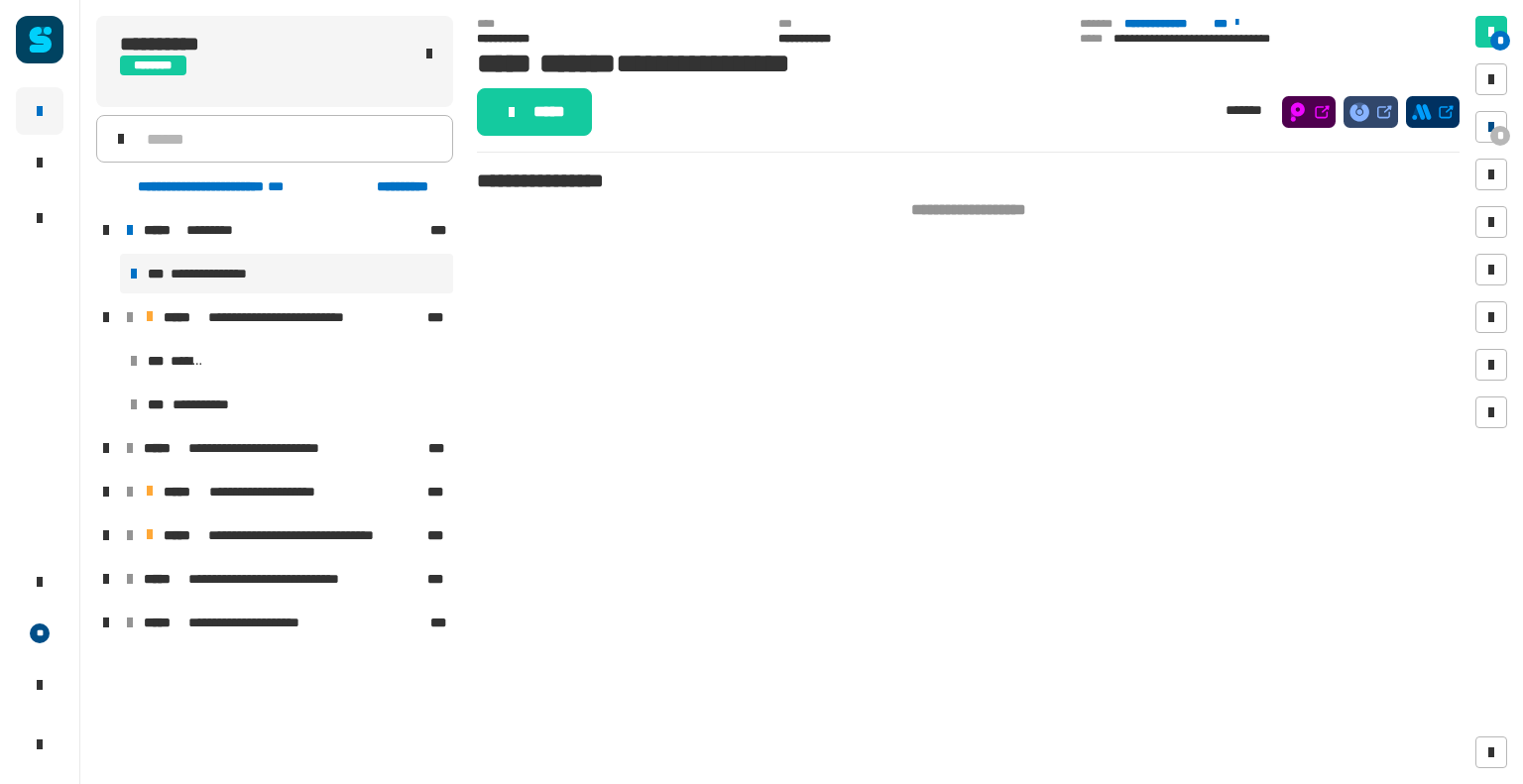 click on "*" at bounding box center (1500, 136) 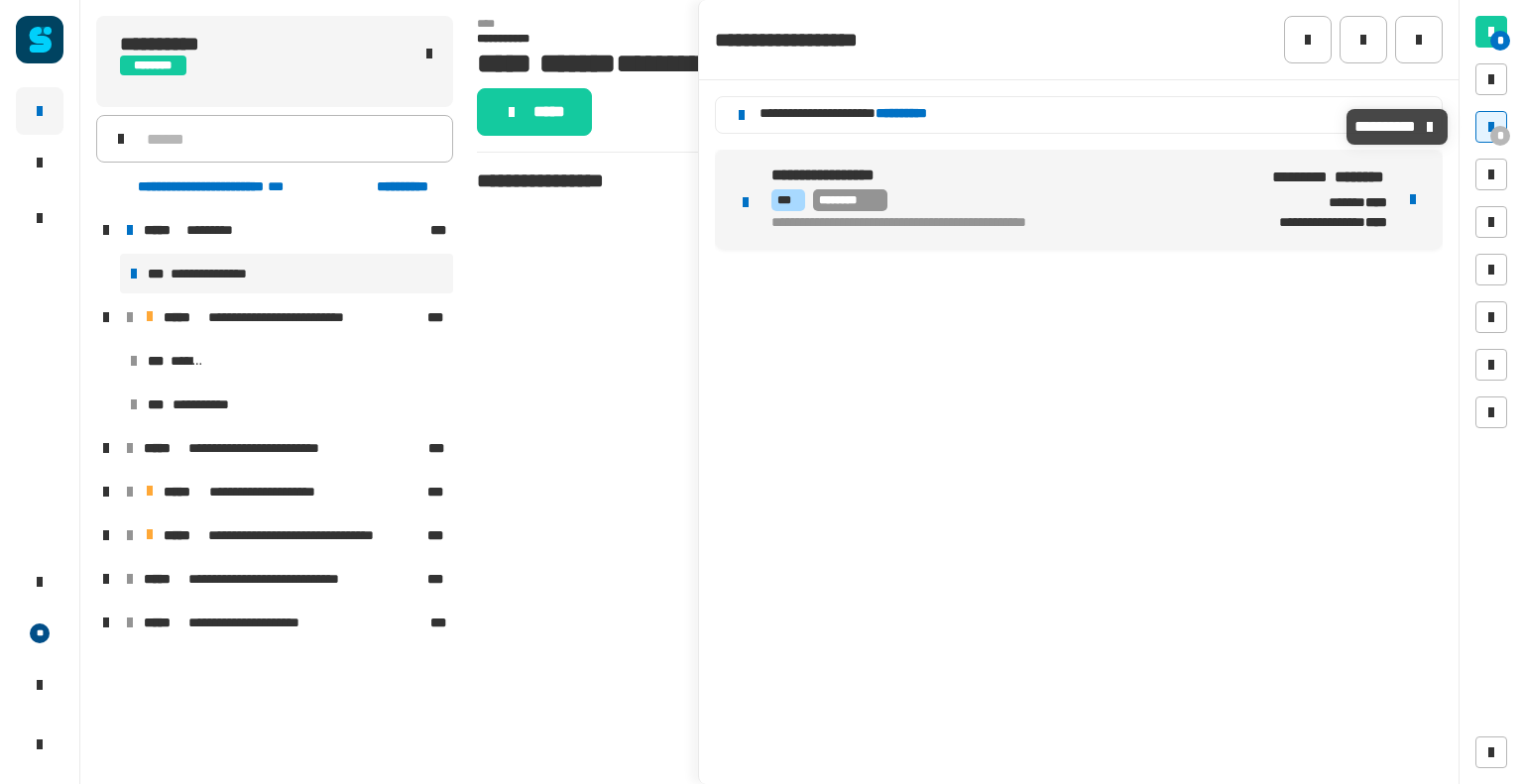 click on "**********" 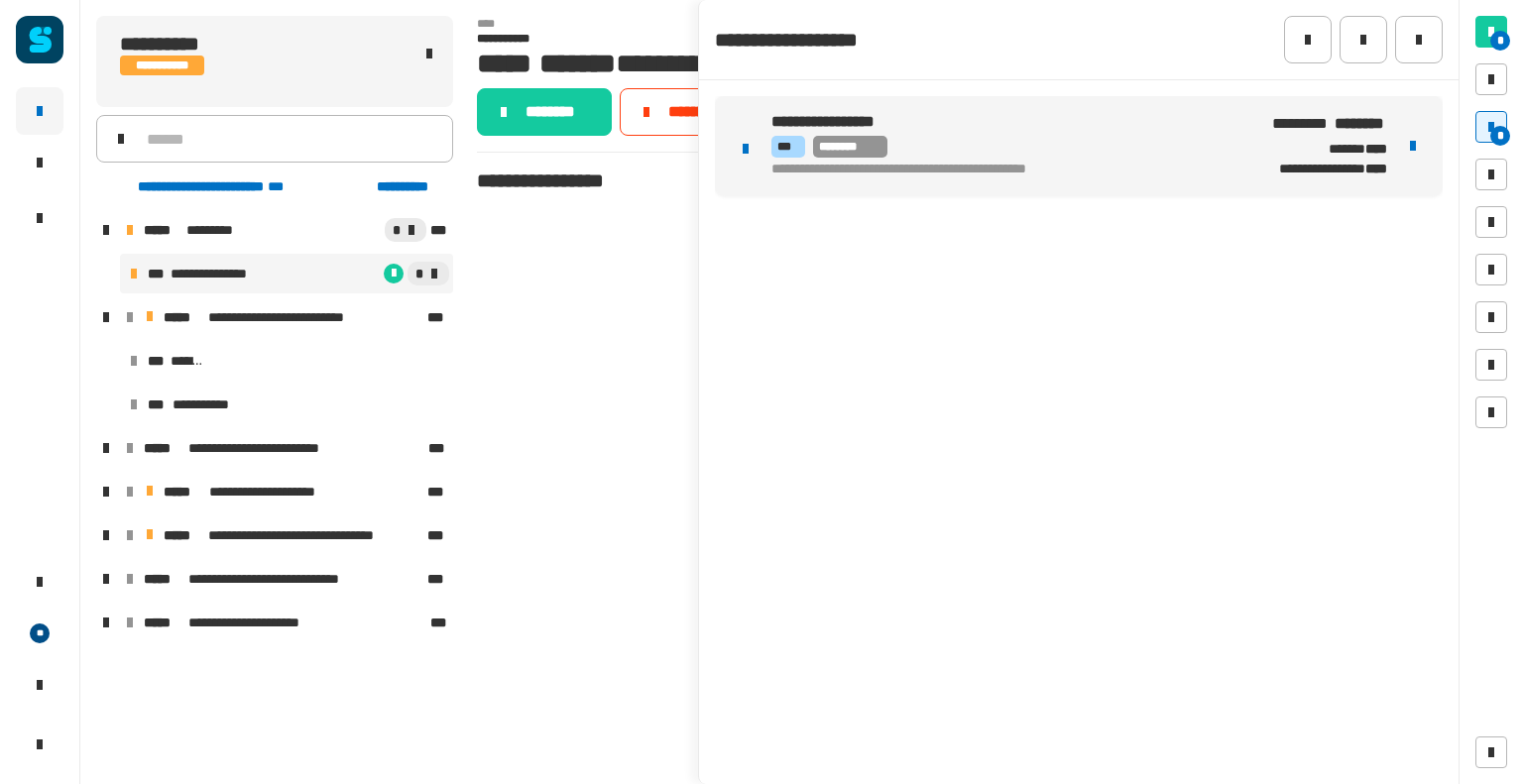 click on "**********" at bounding box center (1007, 170) 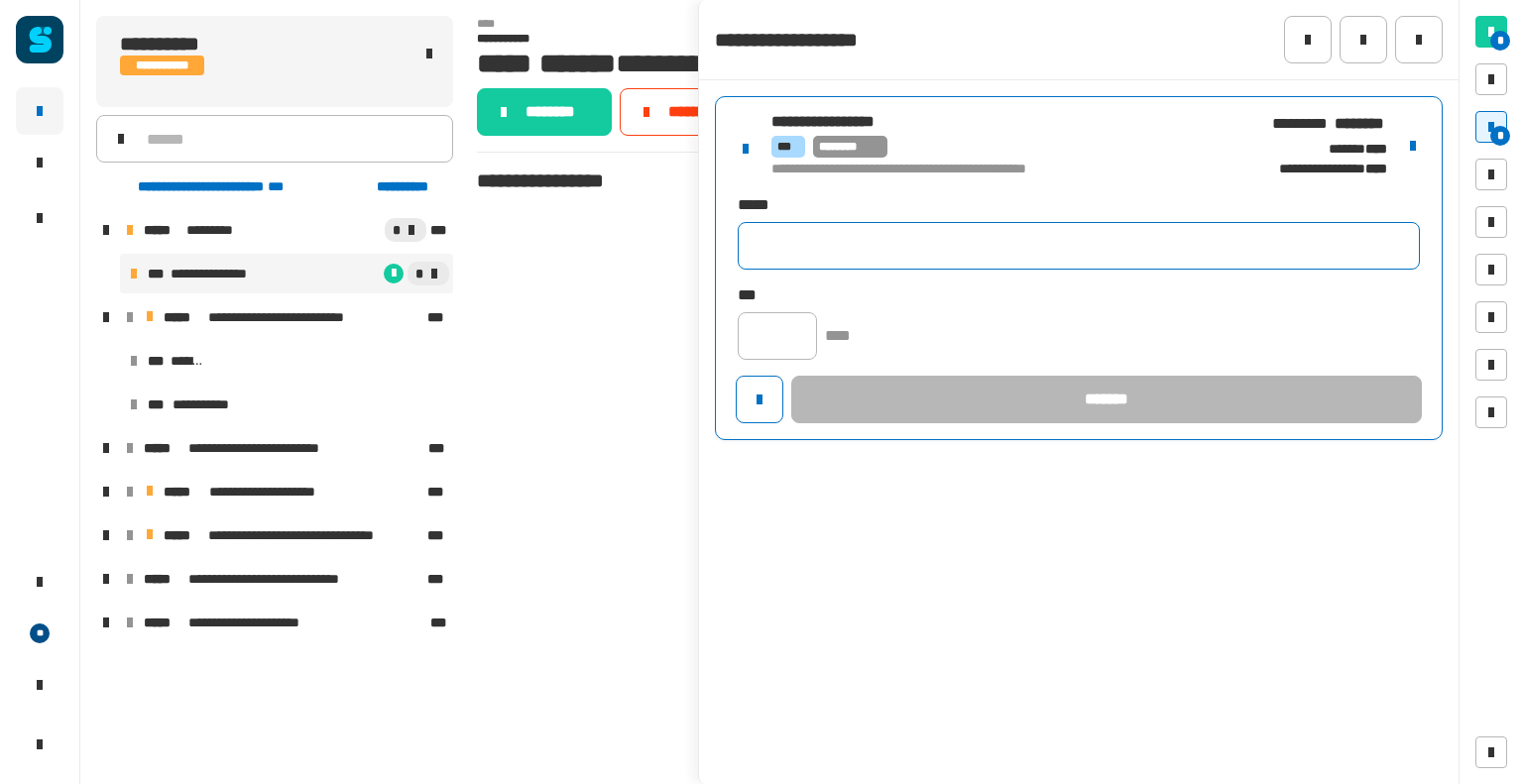 click 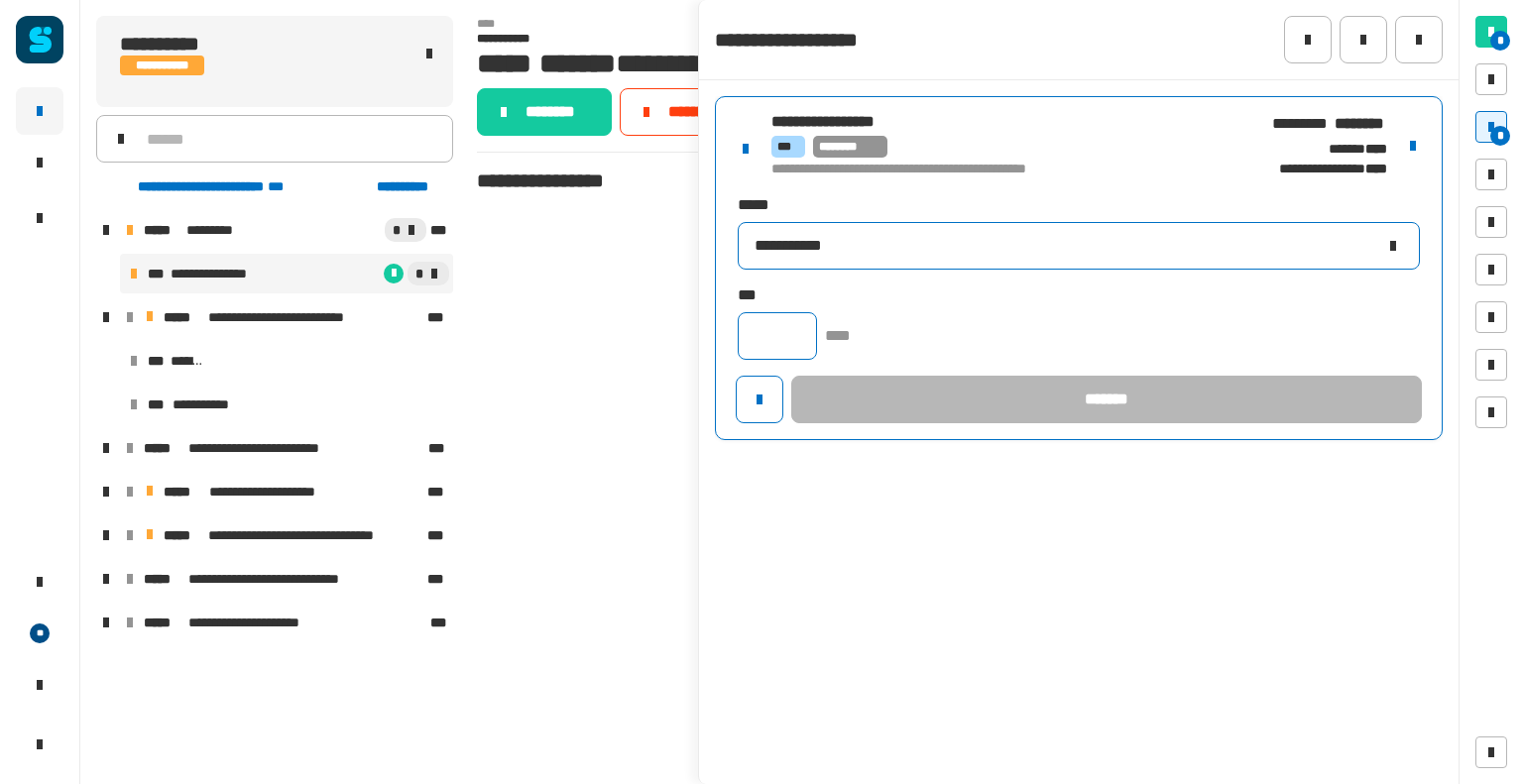 type on "**********" 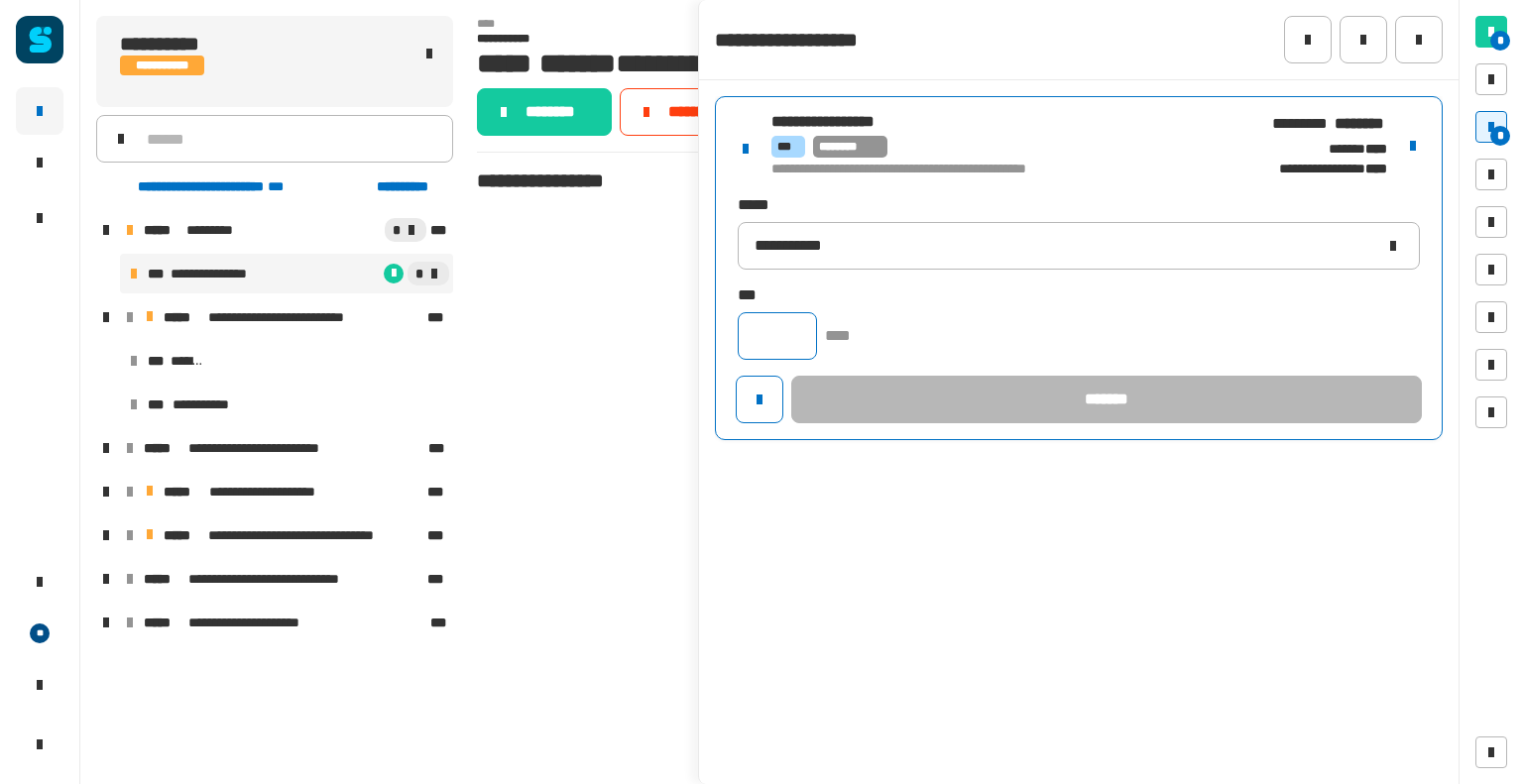 click 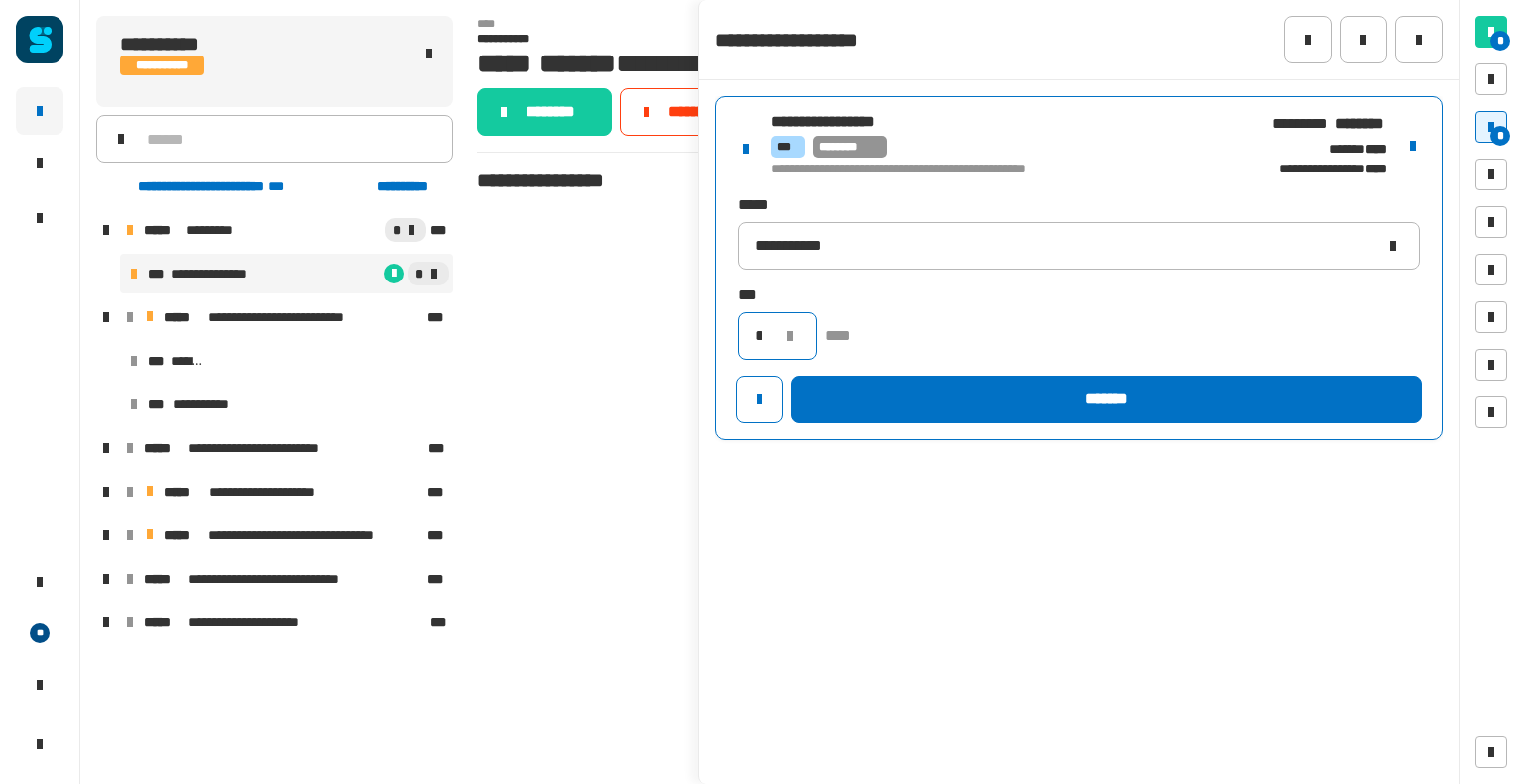 type on "*" 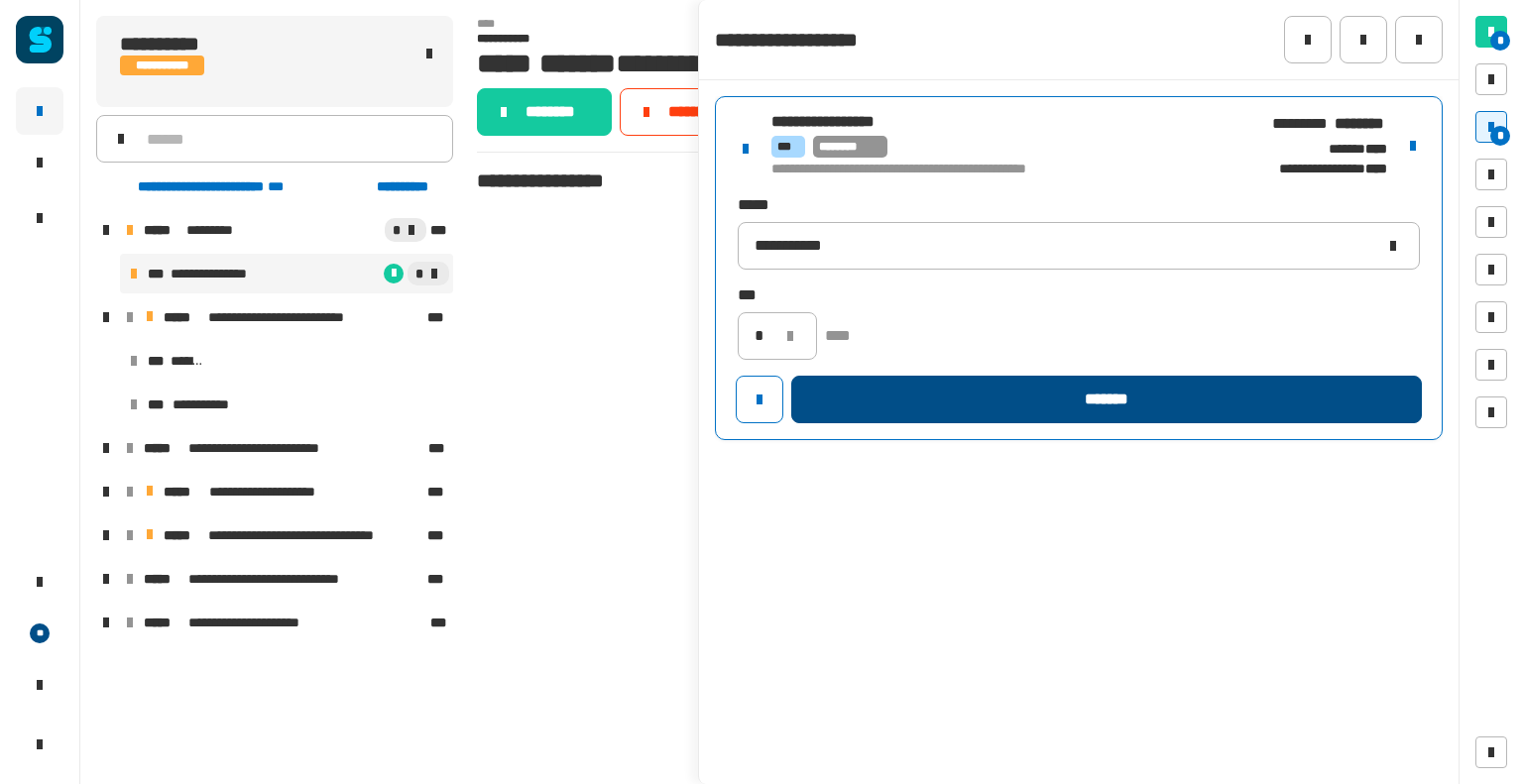 click on "*******" 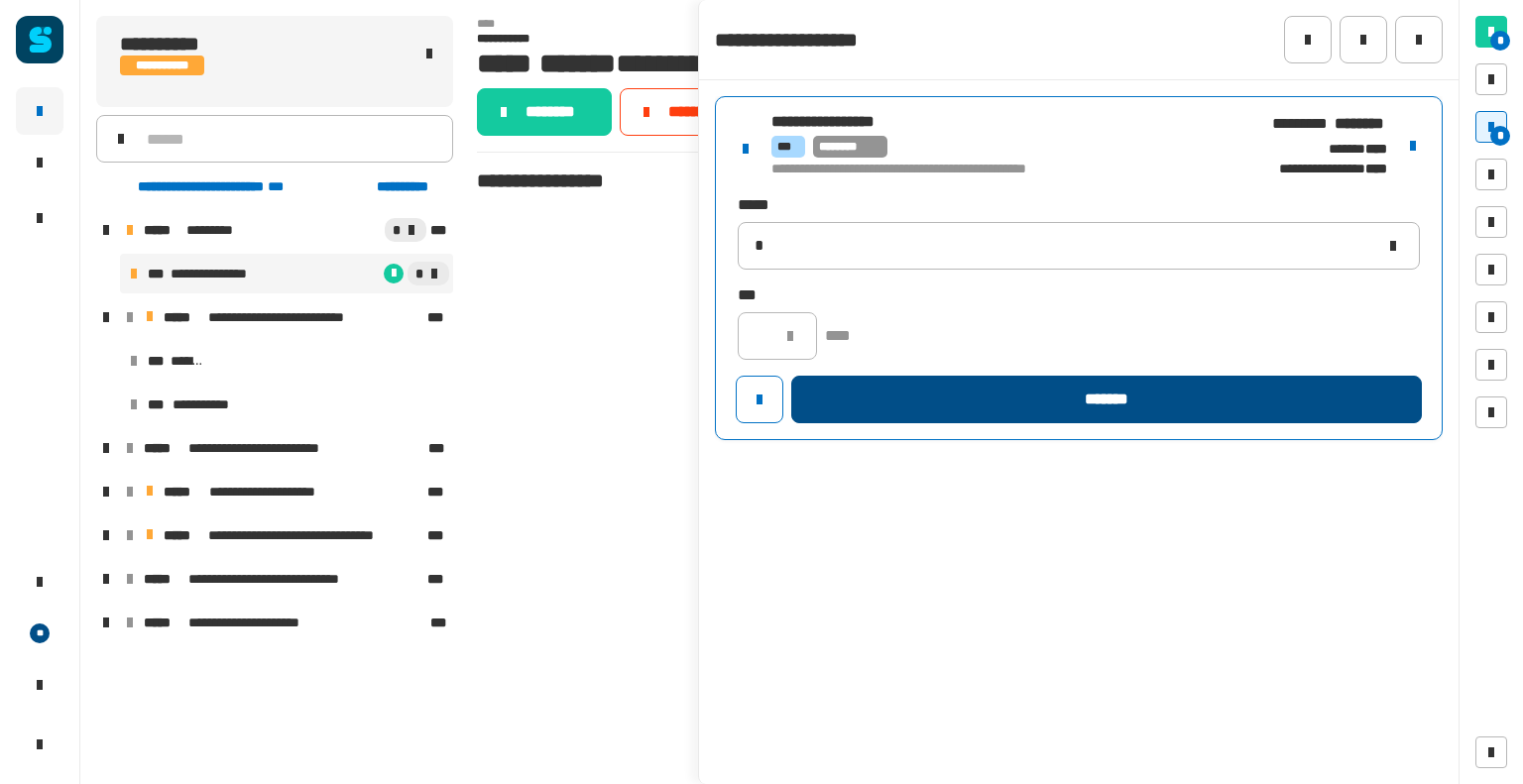 type 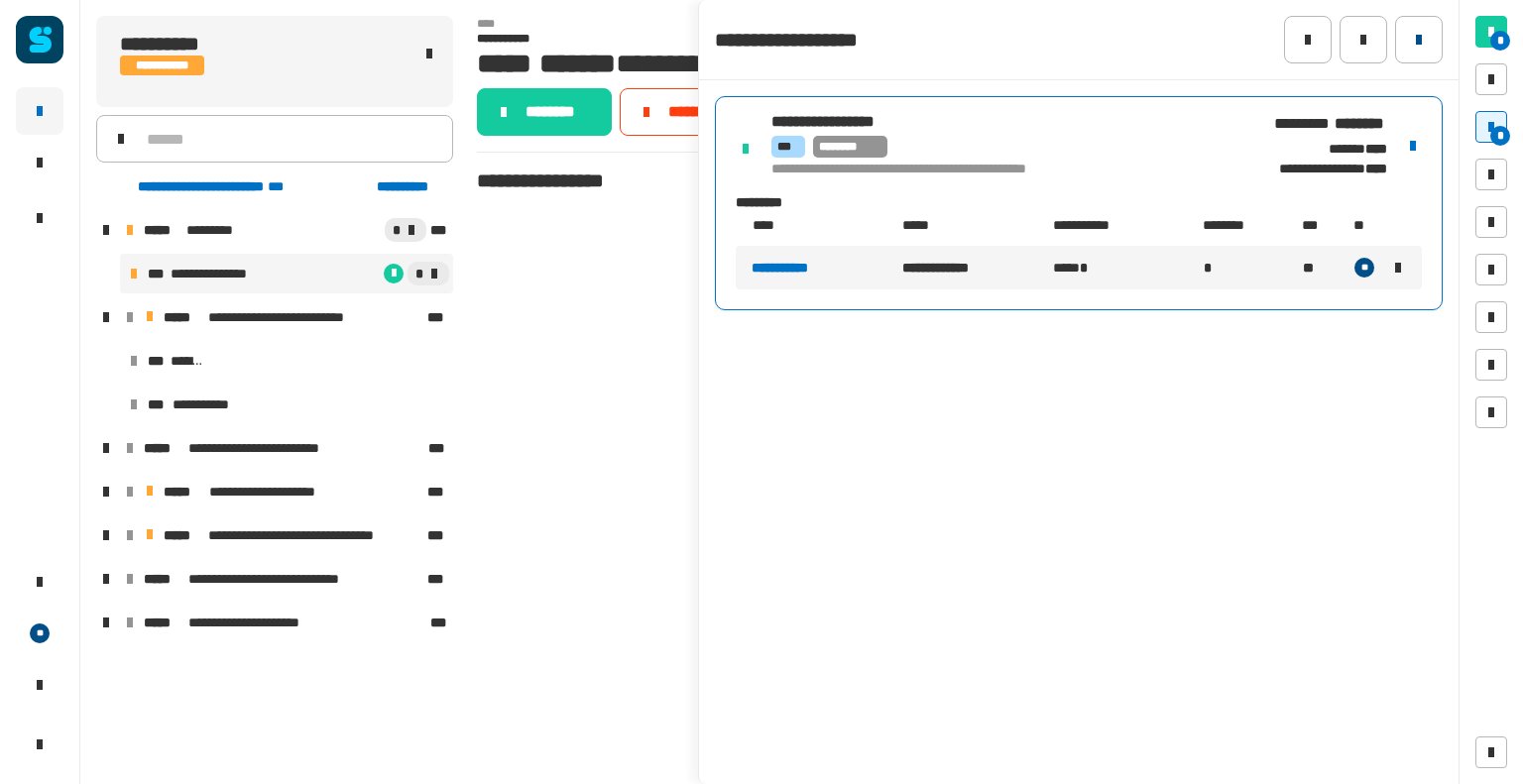 click 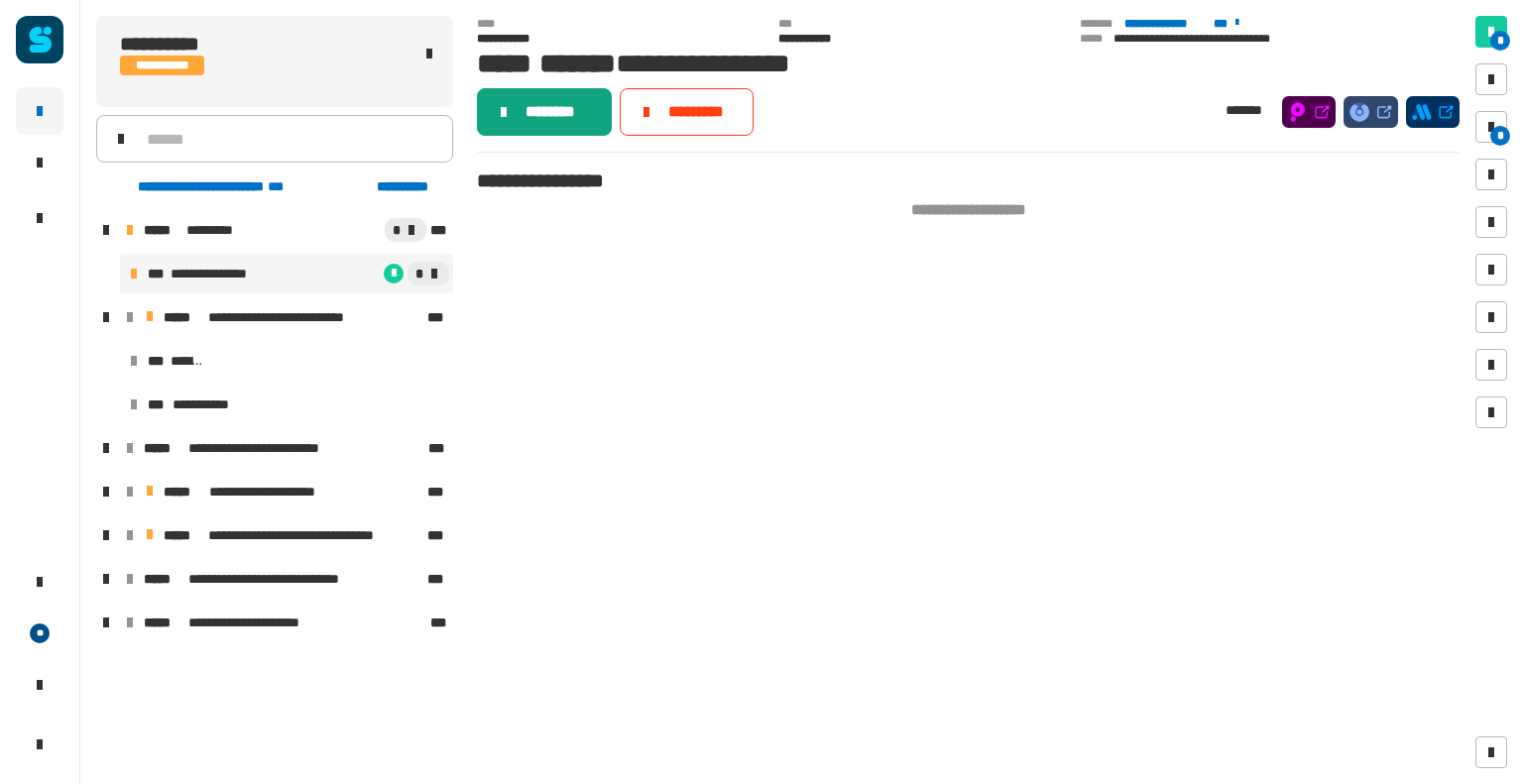 click on "********" 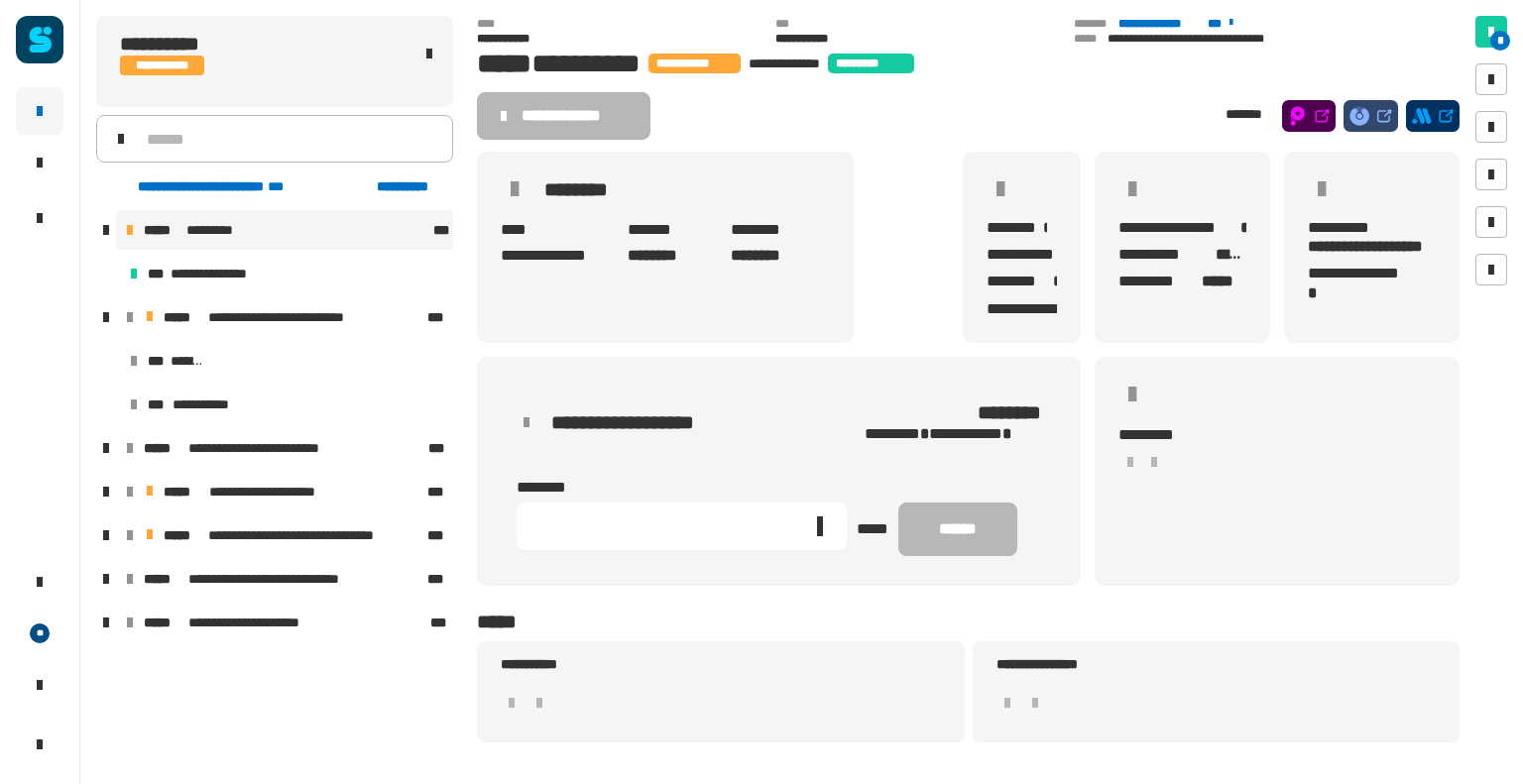 click 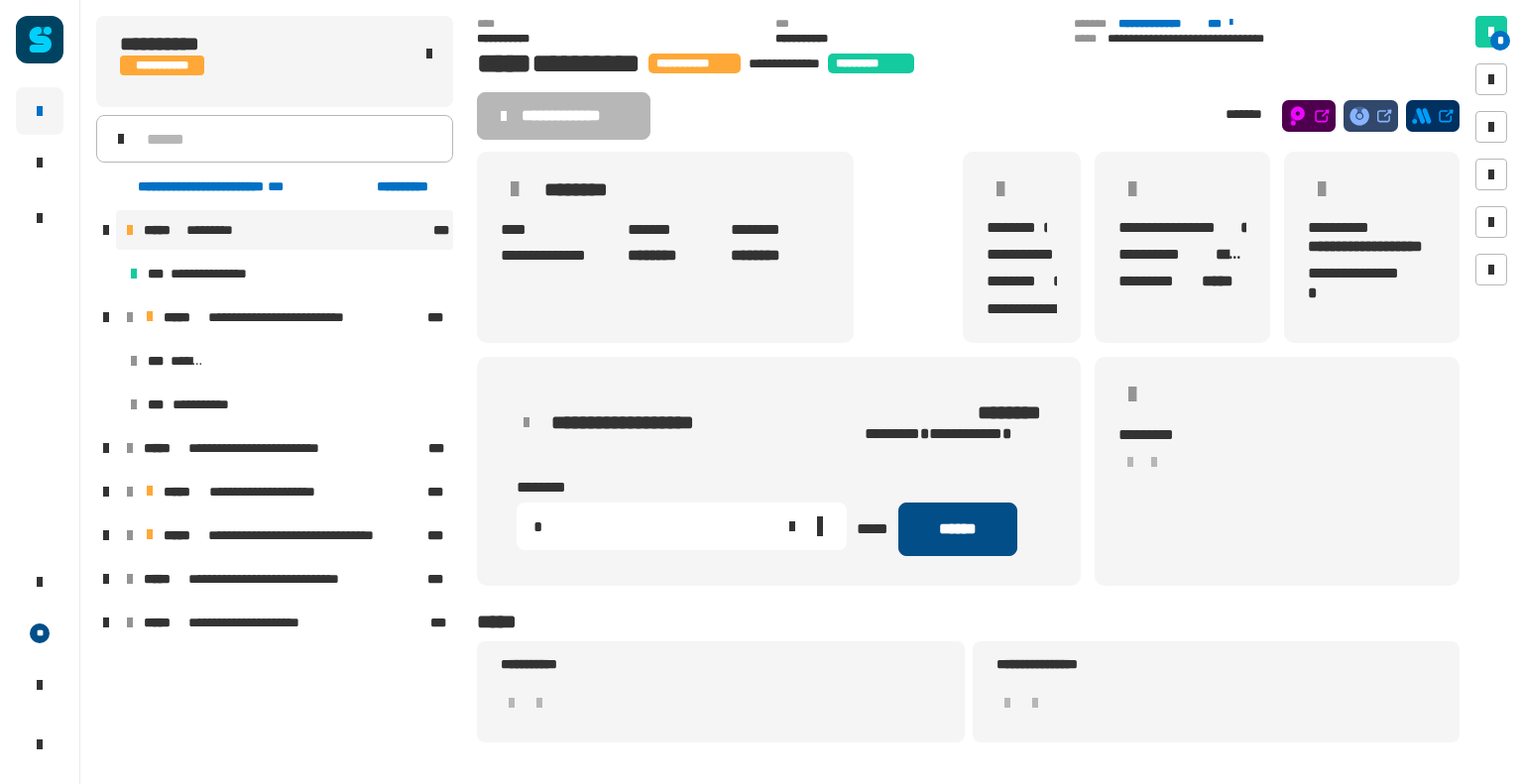 type on "*" 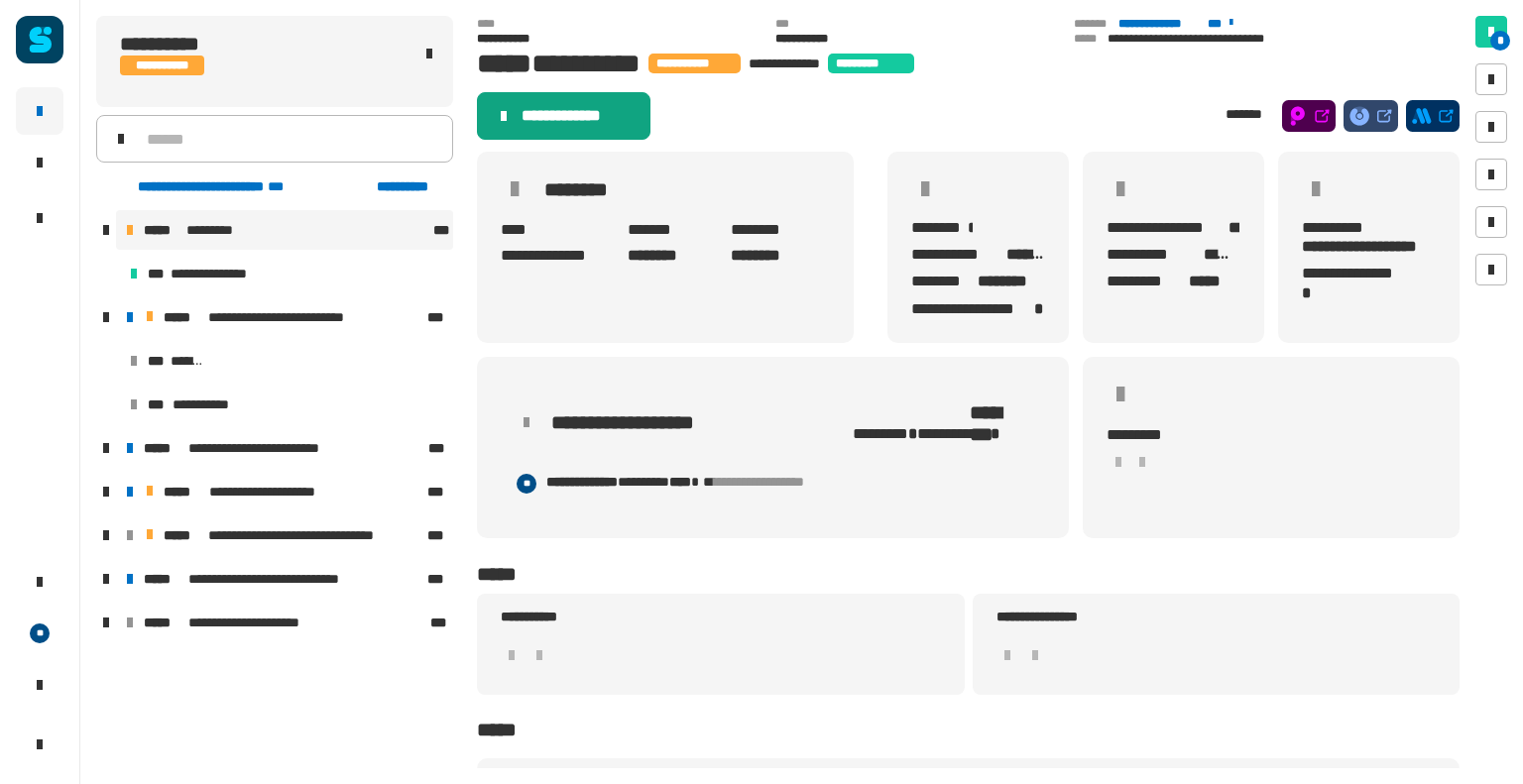 click on "**********" 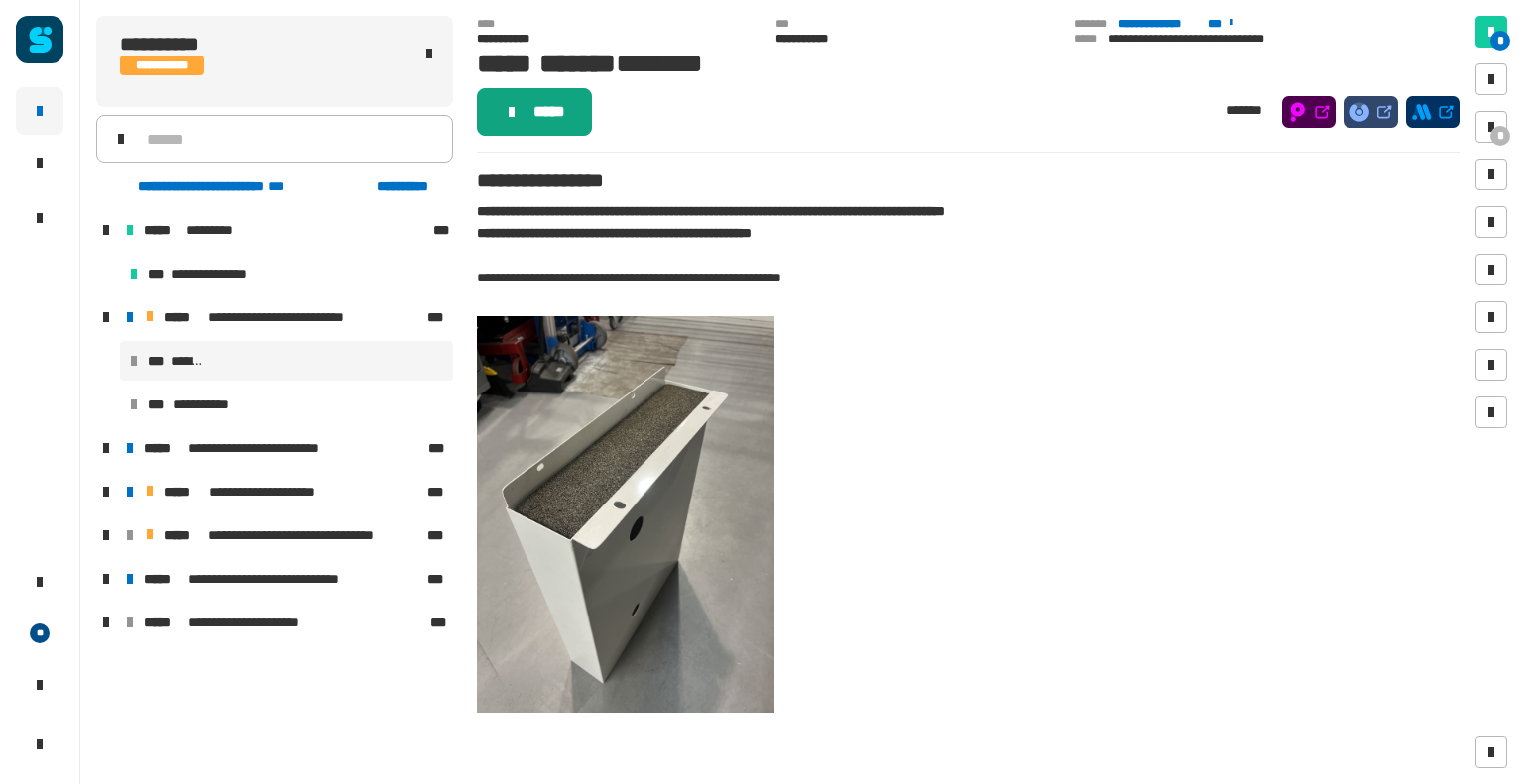 click on "*****" 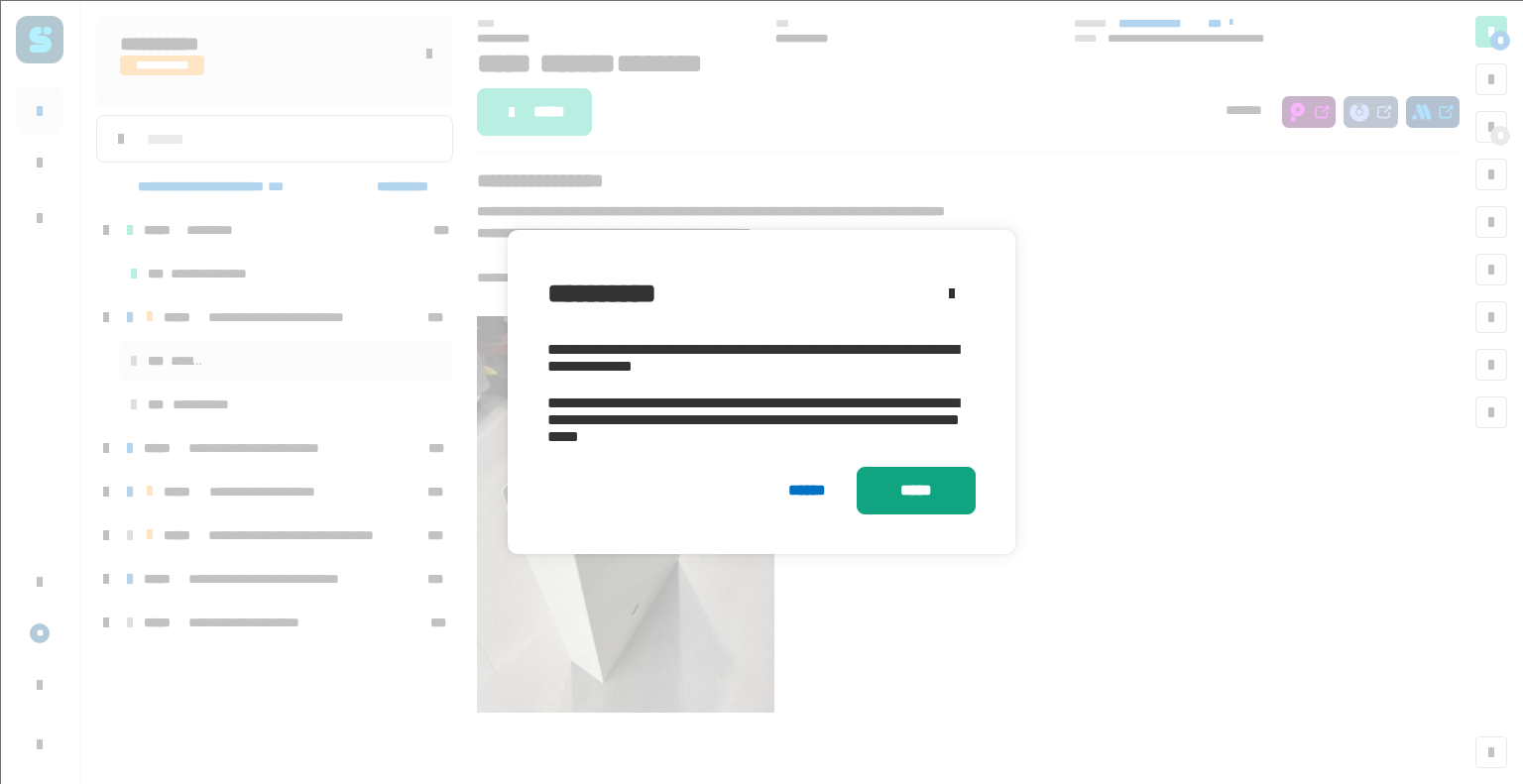 click on "*****" 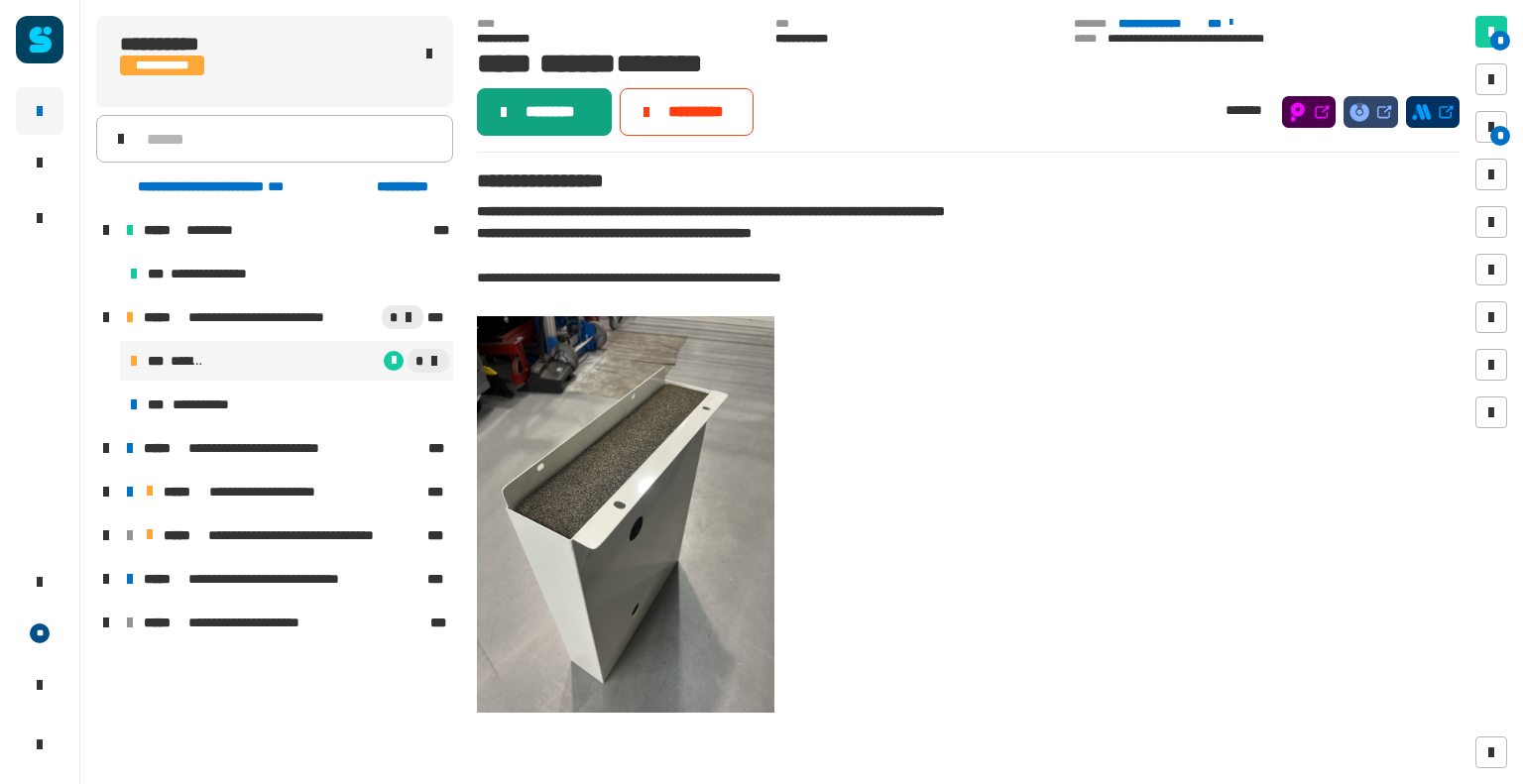 click on "********" 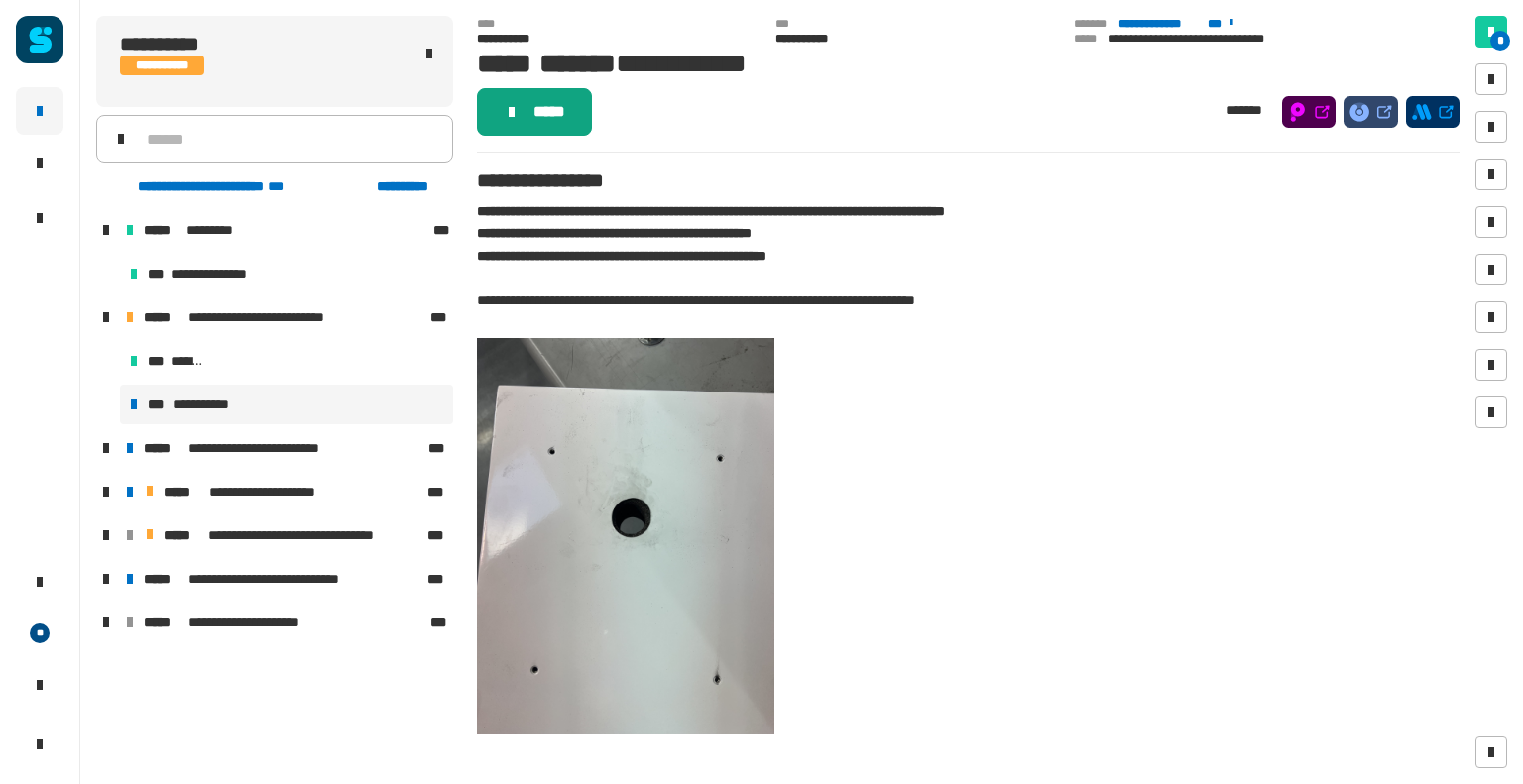click on "*****" 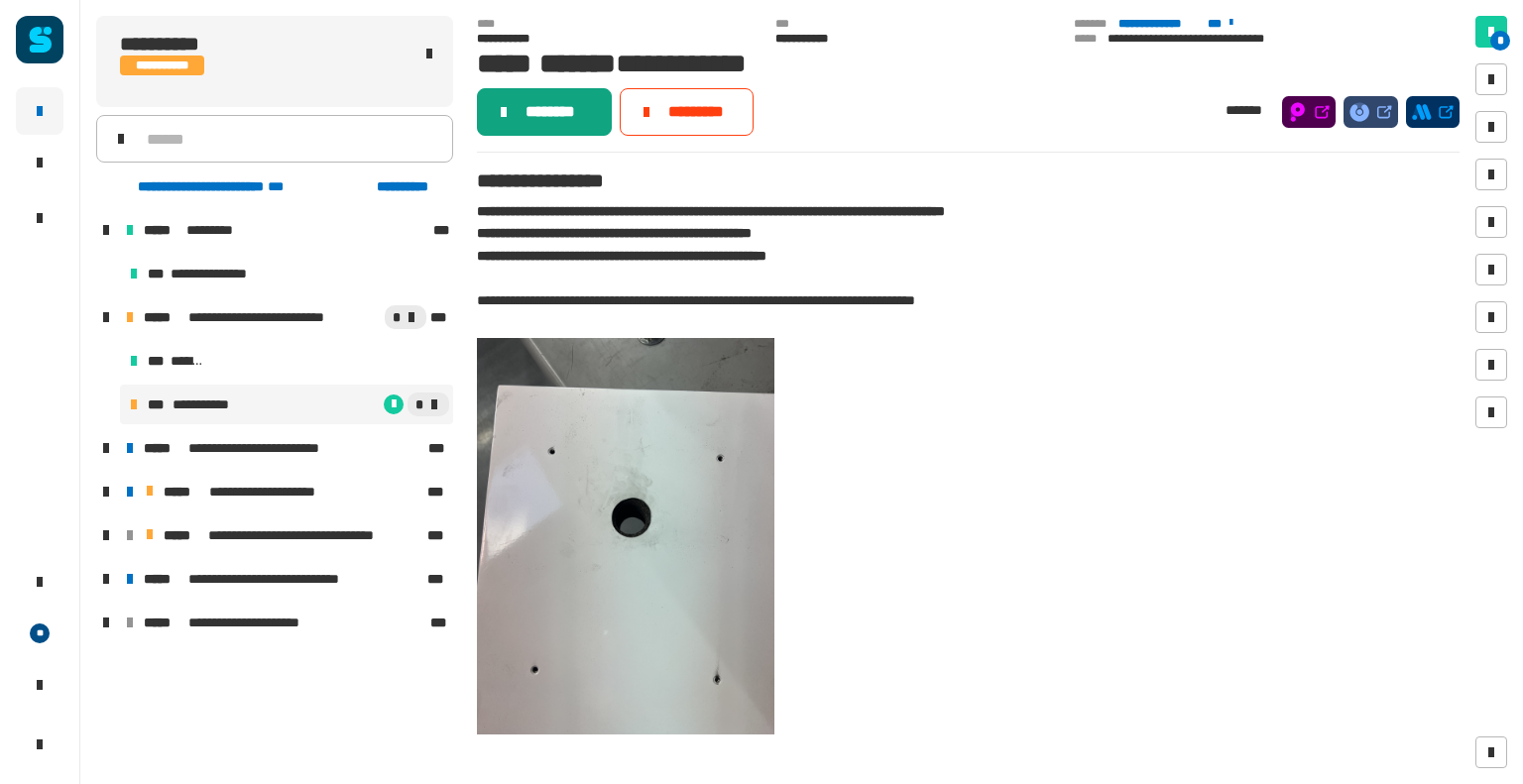 click on "********" 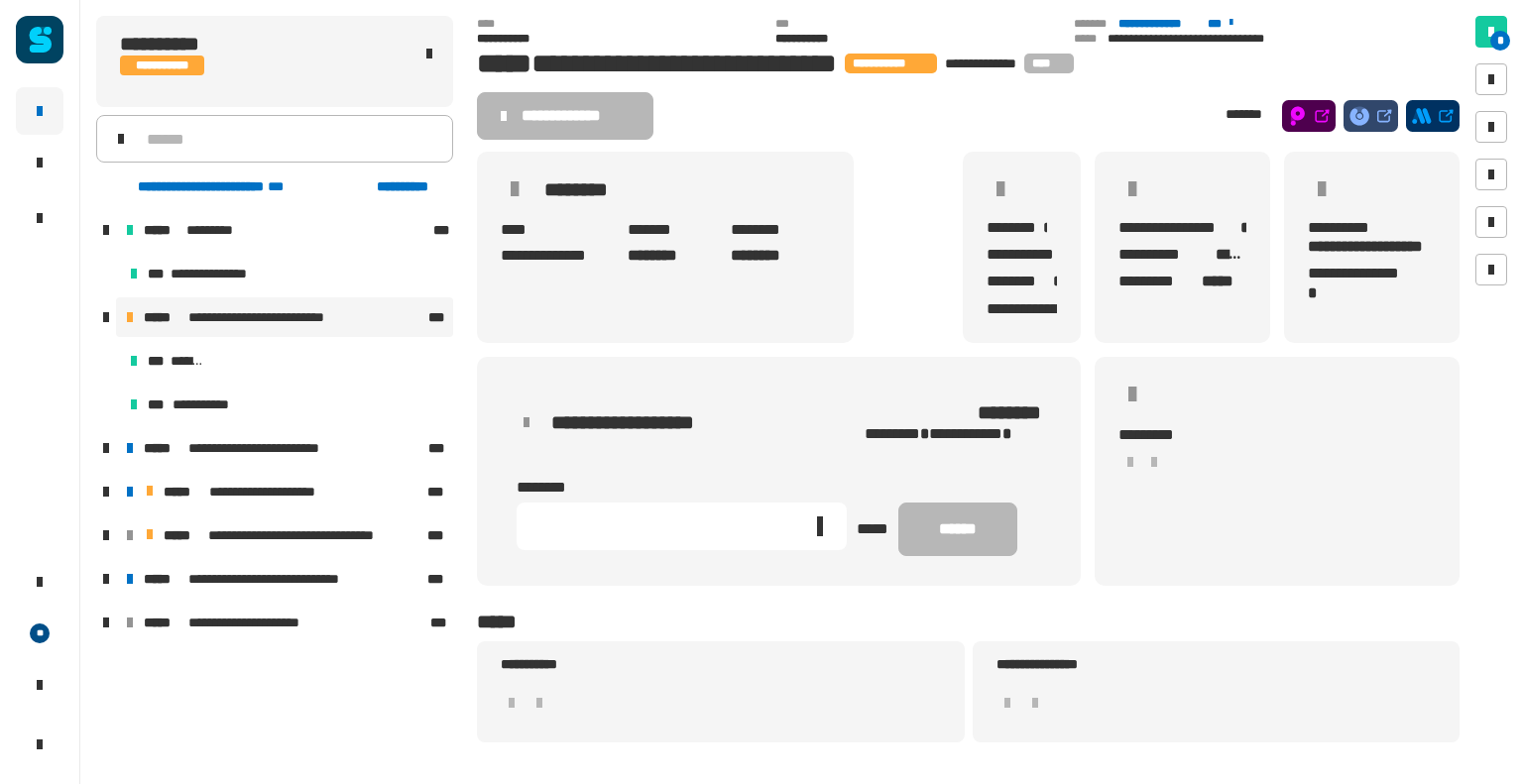click 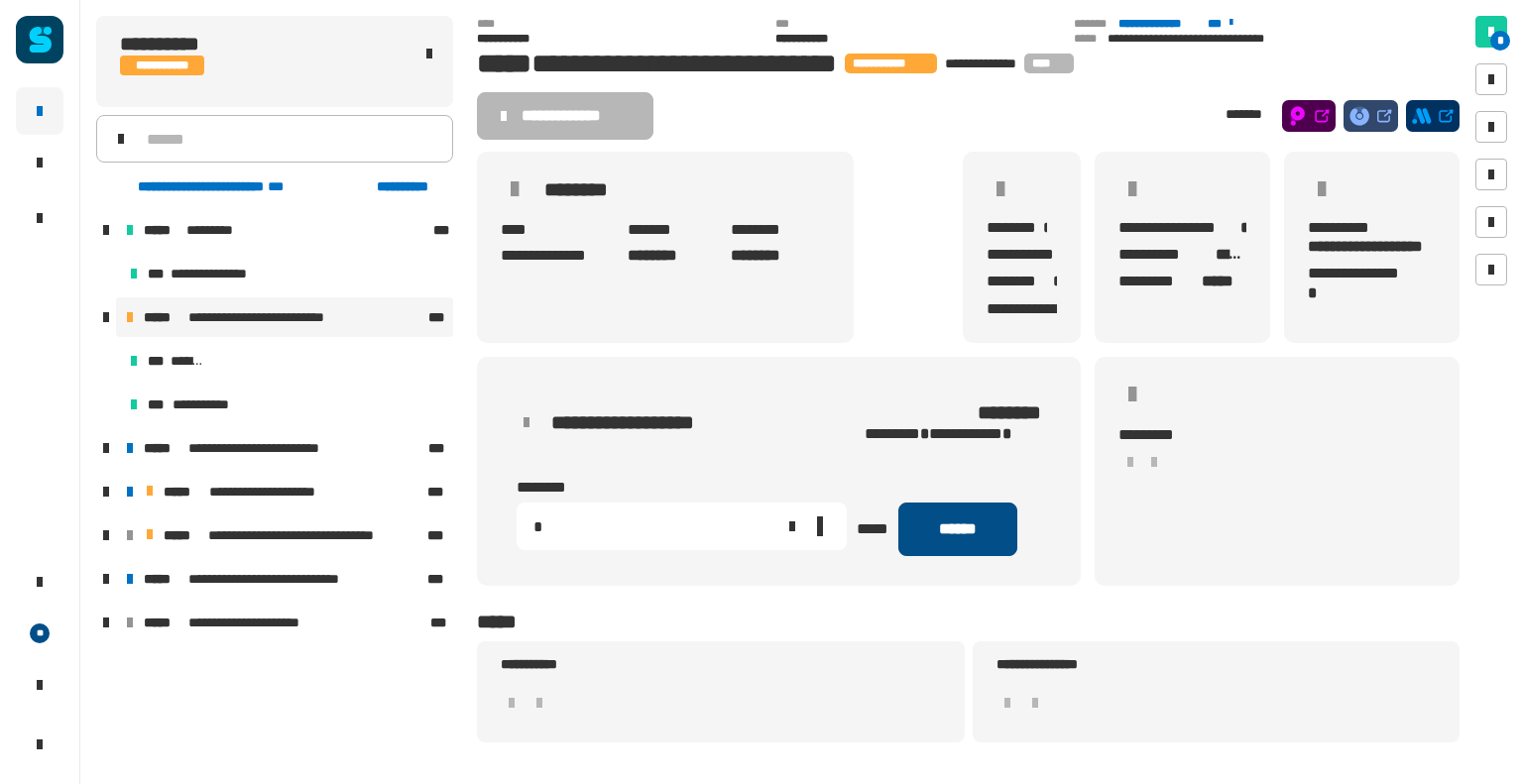 type on "*" 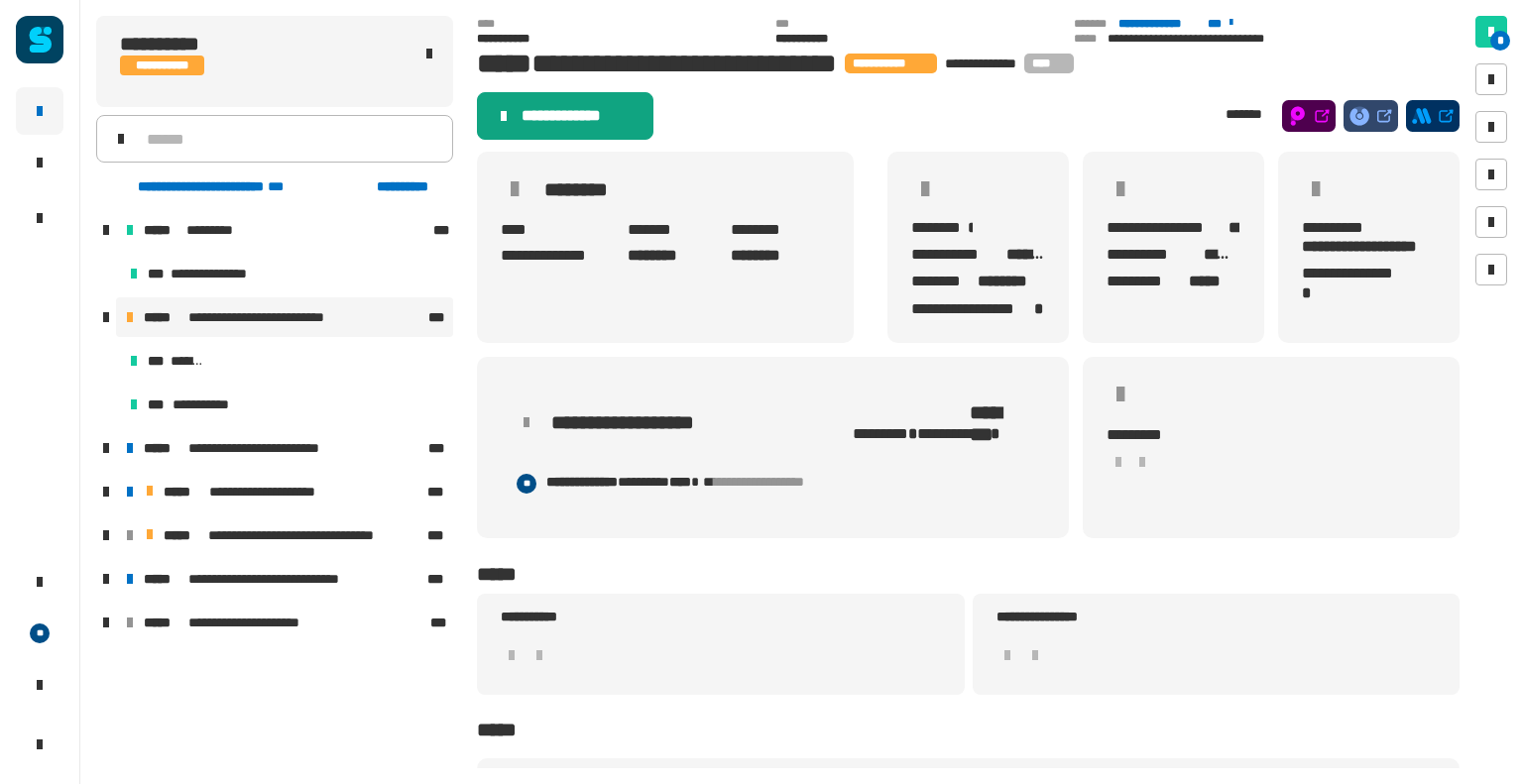 click on "**********" 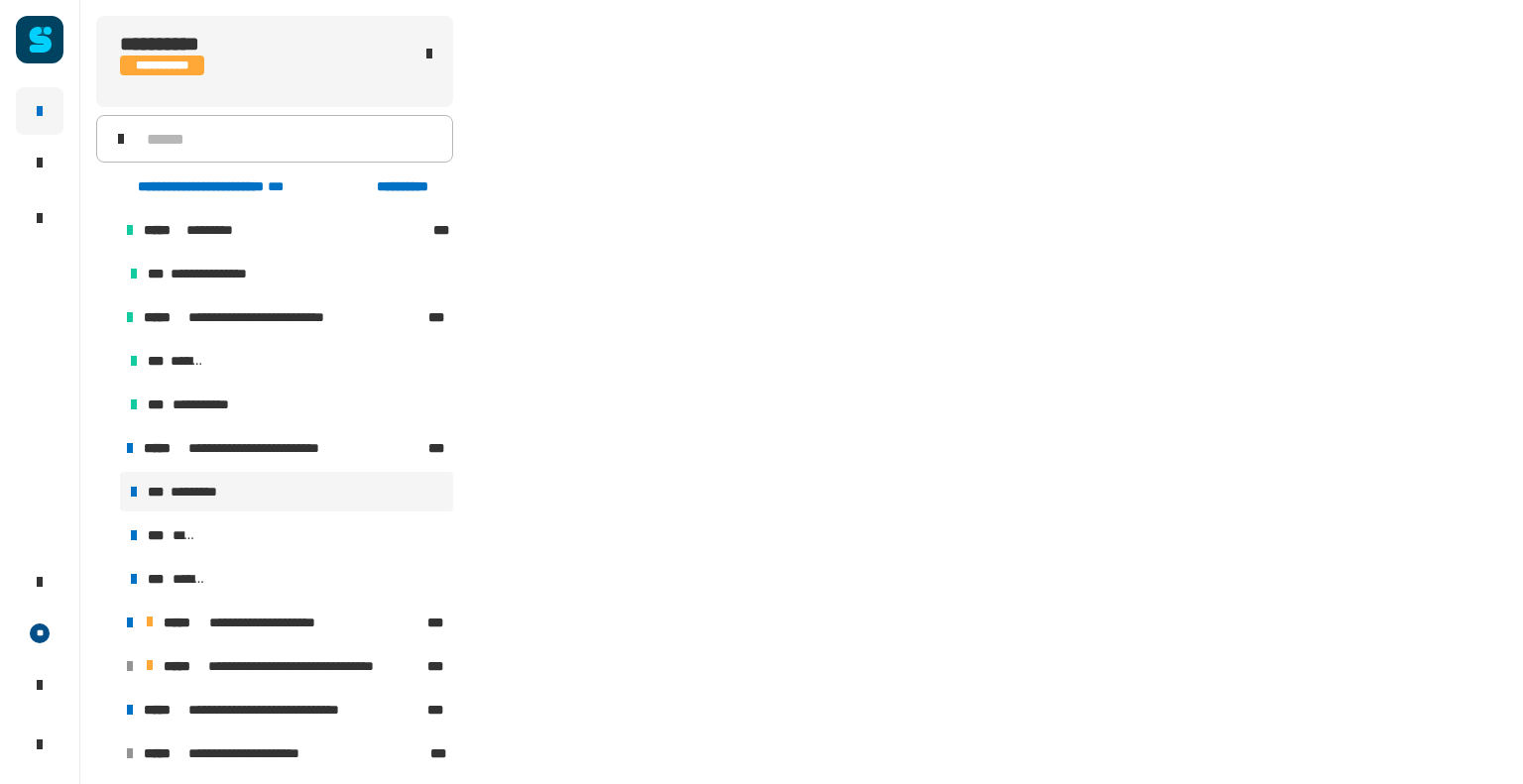 scroll, scrollTop: 4, scrollLeft: 0, axis: vertical 